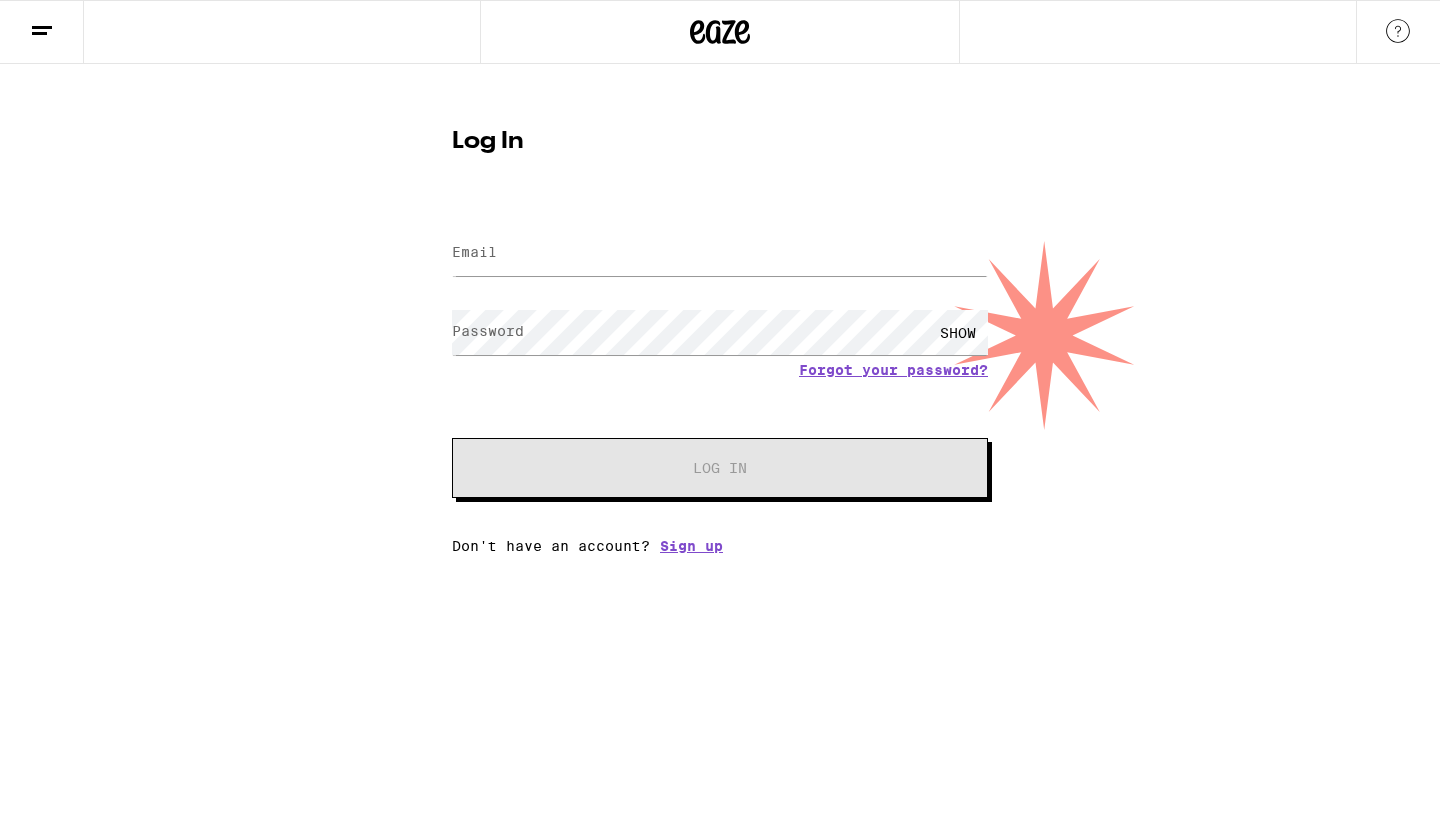 scroll, scrollTop: 0, scrollLeft: 0, axis: both 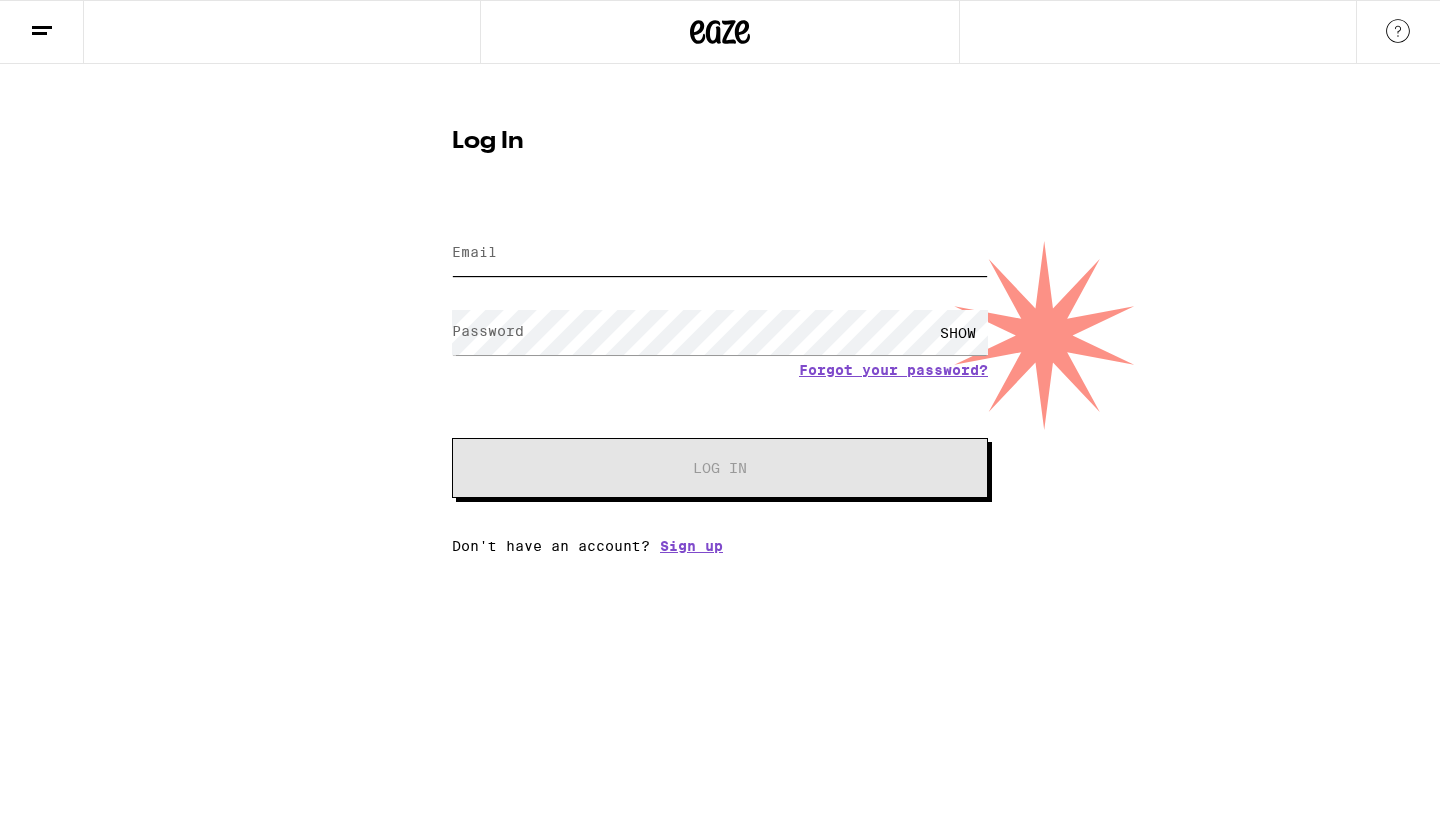 type on "[EMAIL_ADDRESS][DOMAIN_NAME]" 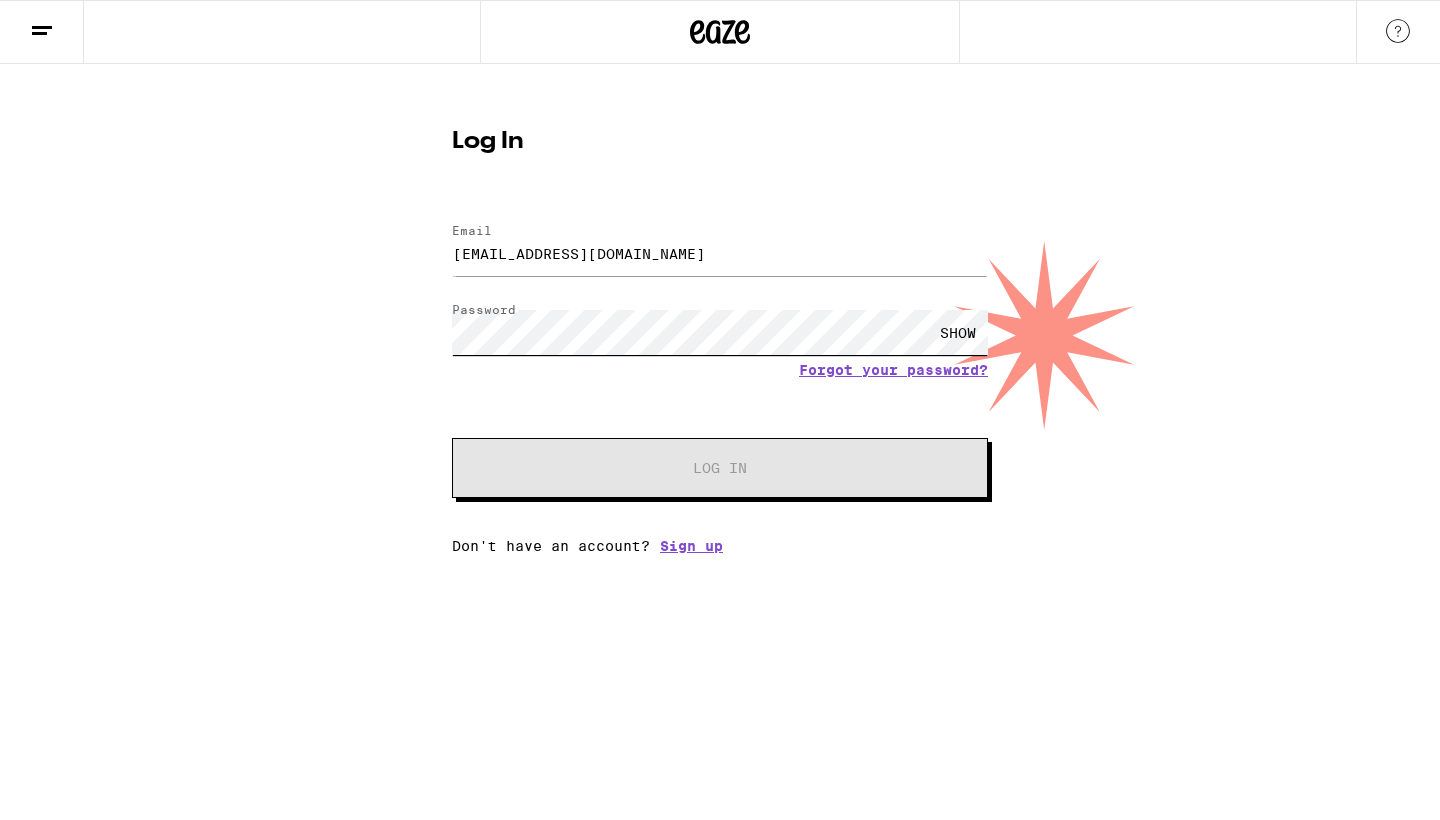 scroll, scrollTop: 0, scrollLeft: 0, axis: both 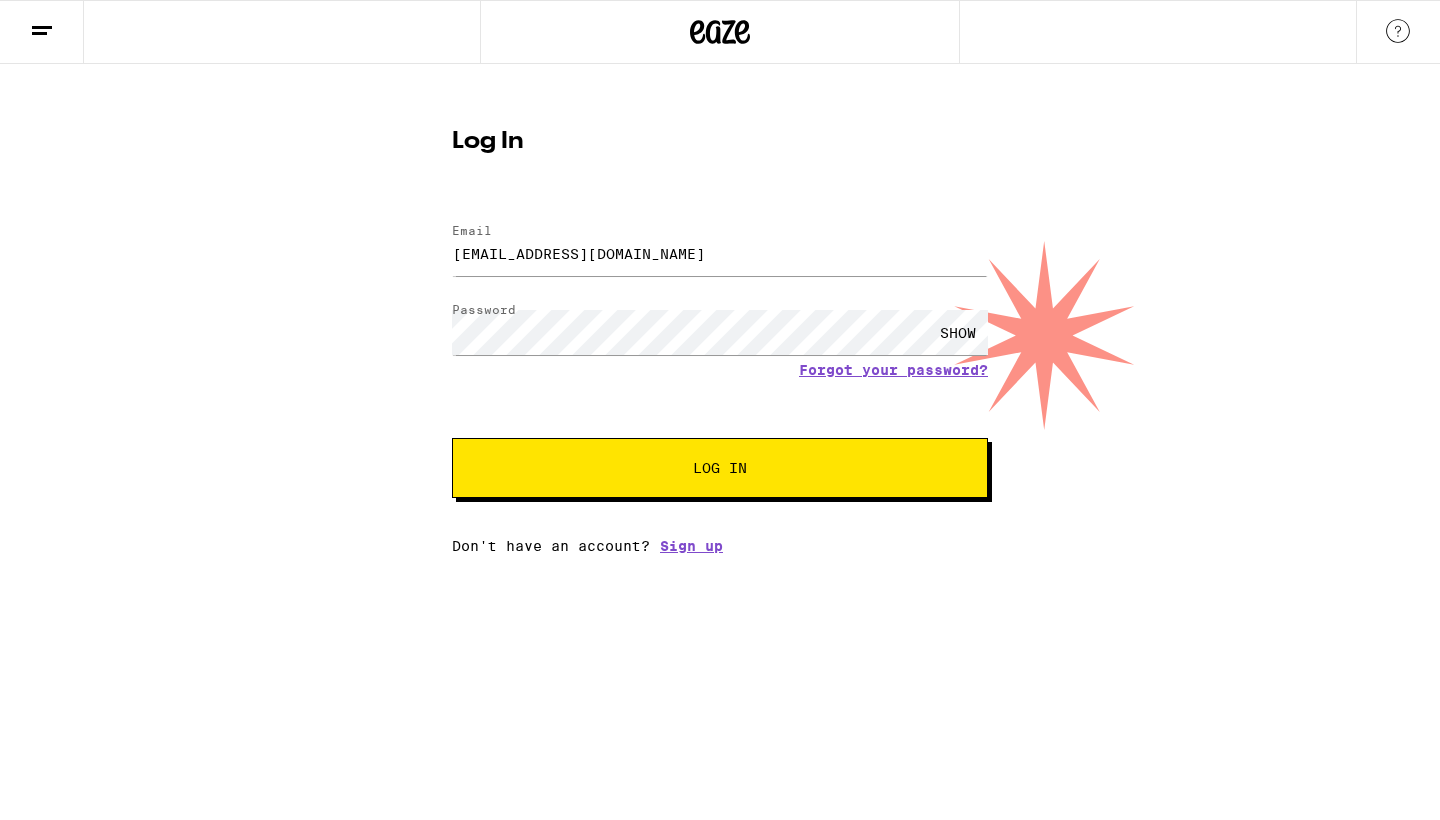 click on "Log In" at bounding box center [720, 468] 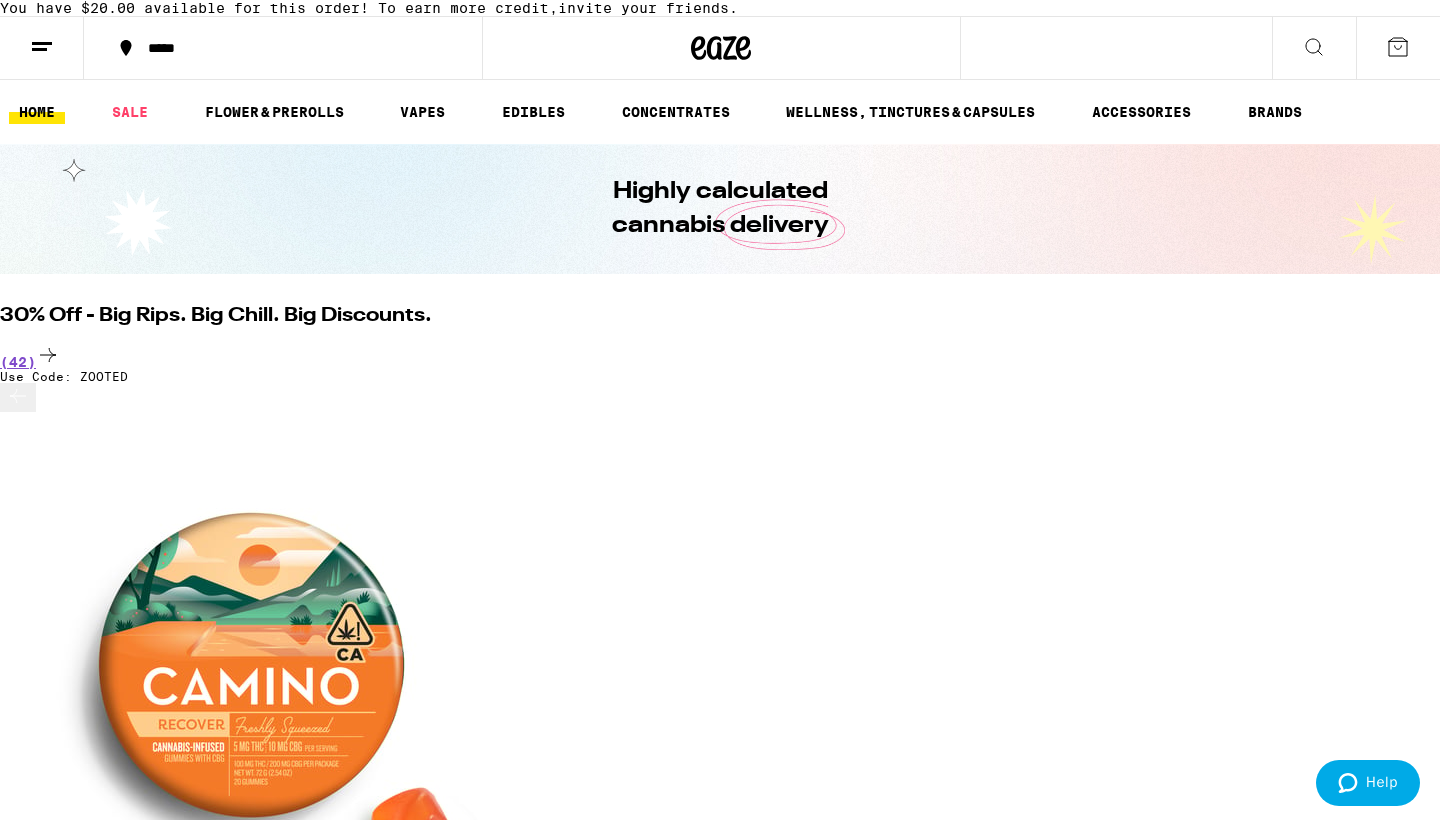scroll, scrollTop: 0, scrollLeft: 0, axis: both 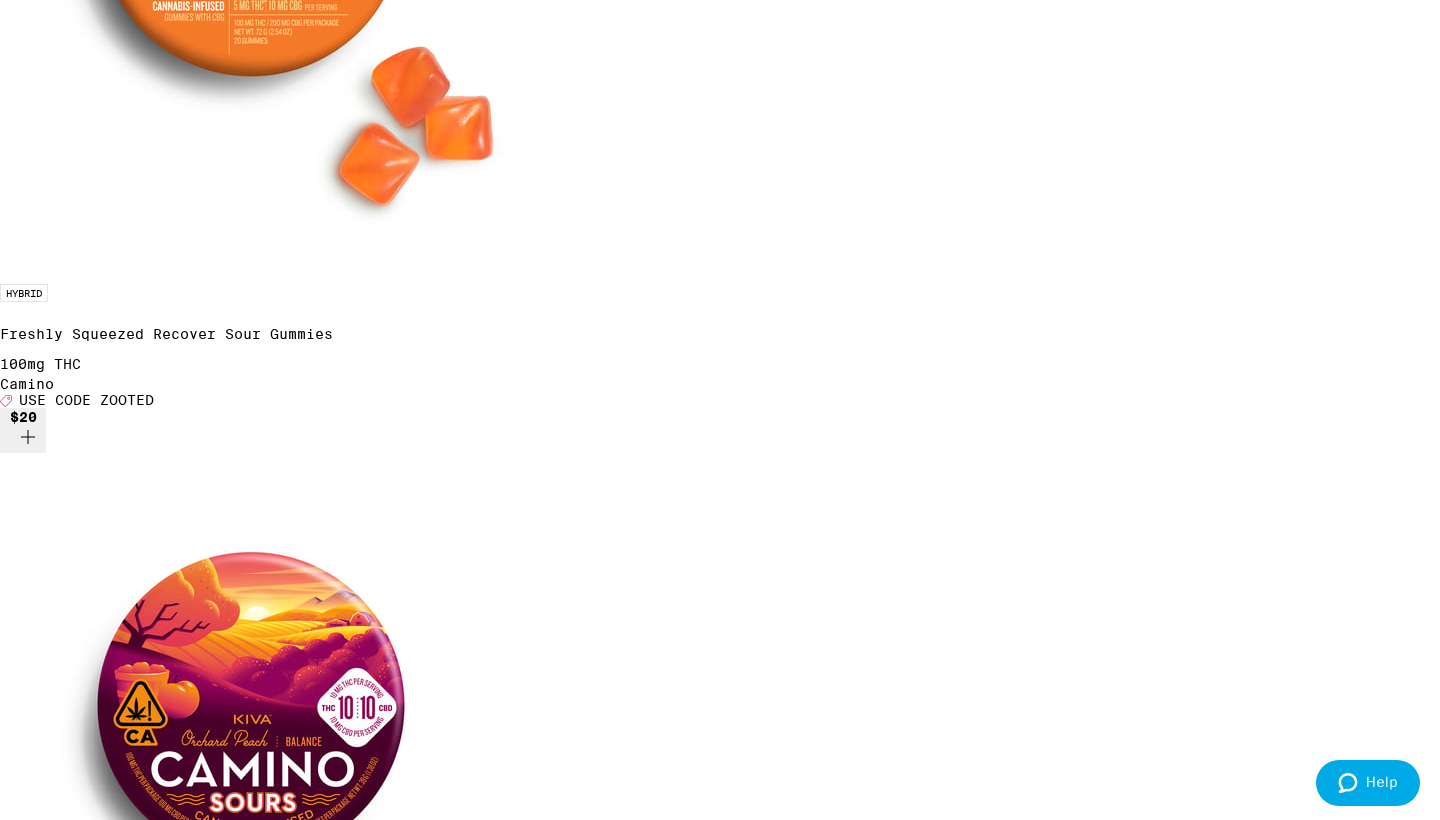click on "(153)" at bounding box center (720, 7821) 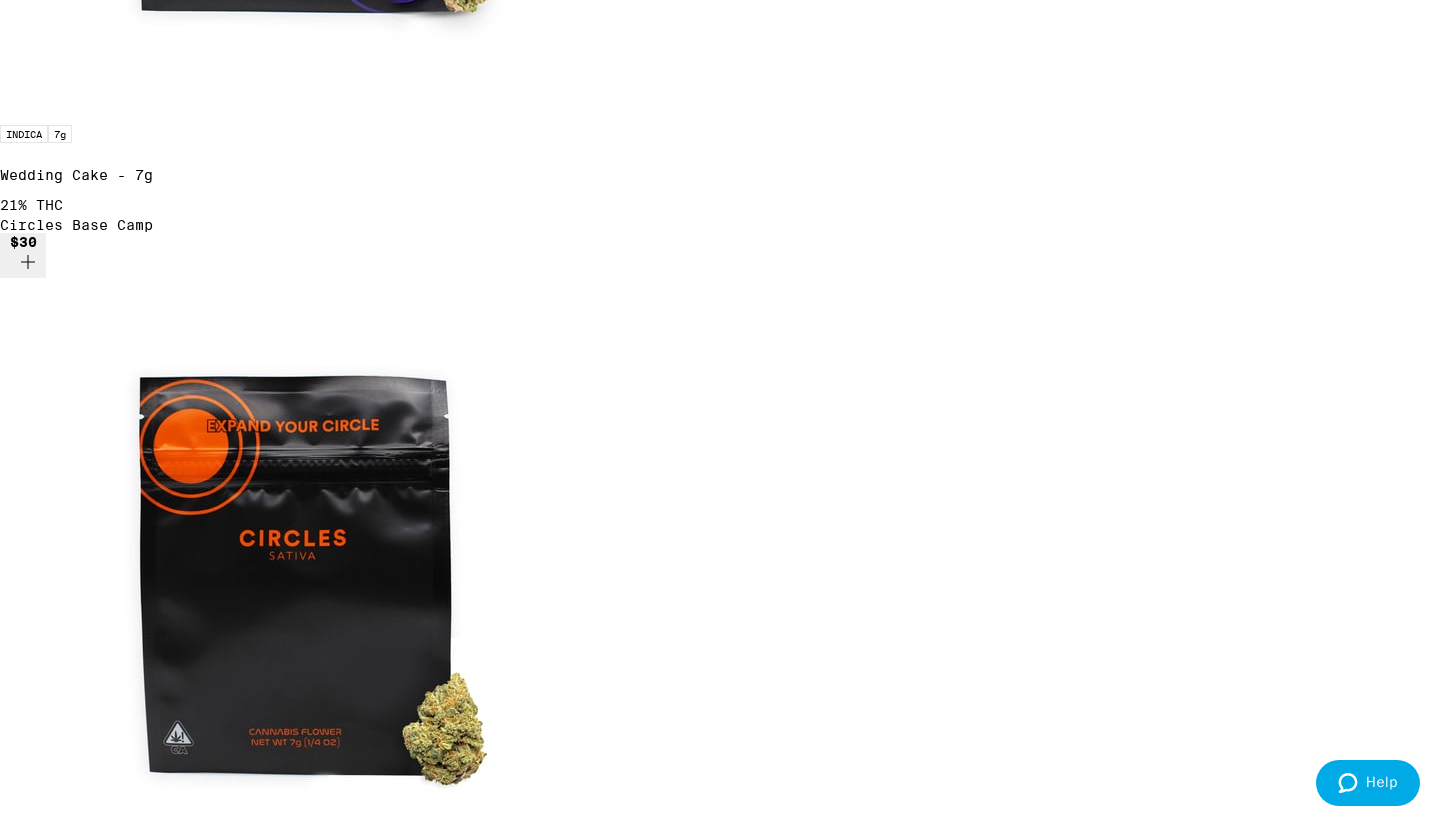 scroll, scrollTop: 7092, scrollLeft: 0, axis: vertical 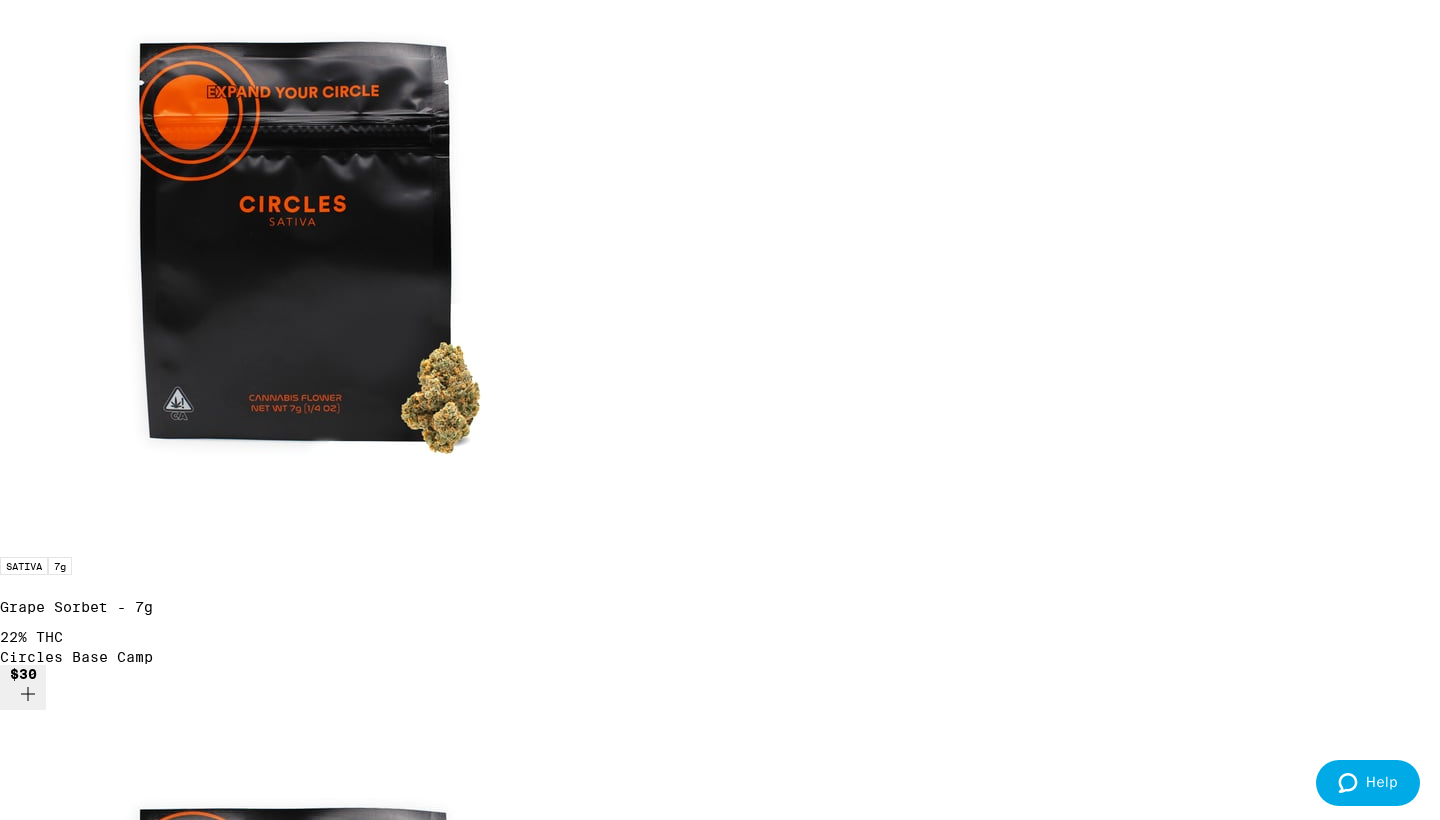 click at bounding box center (0, 19421) 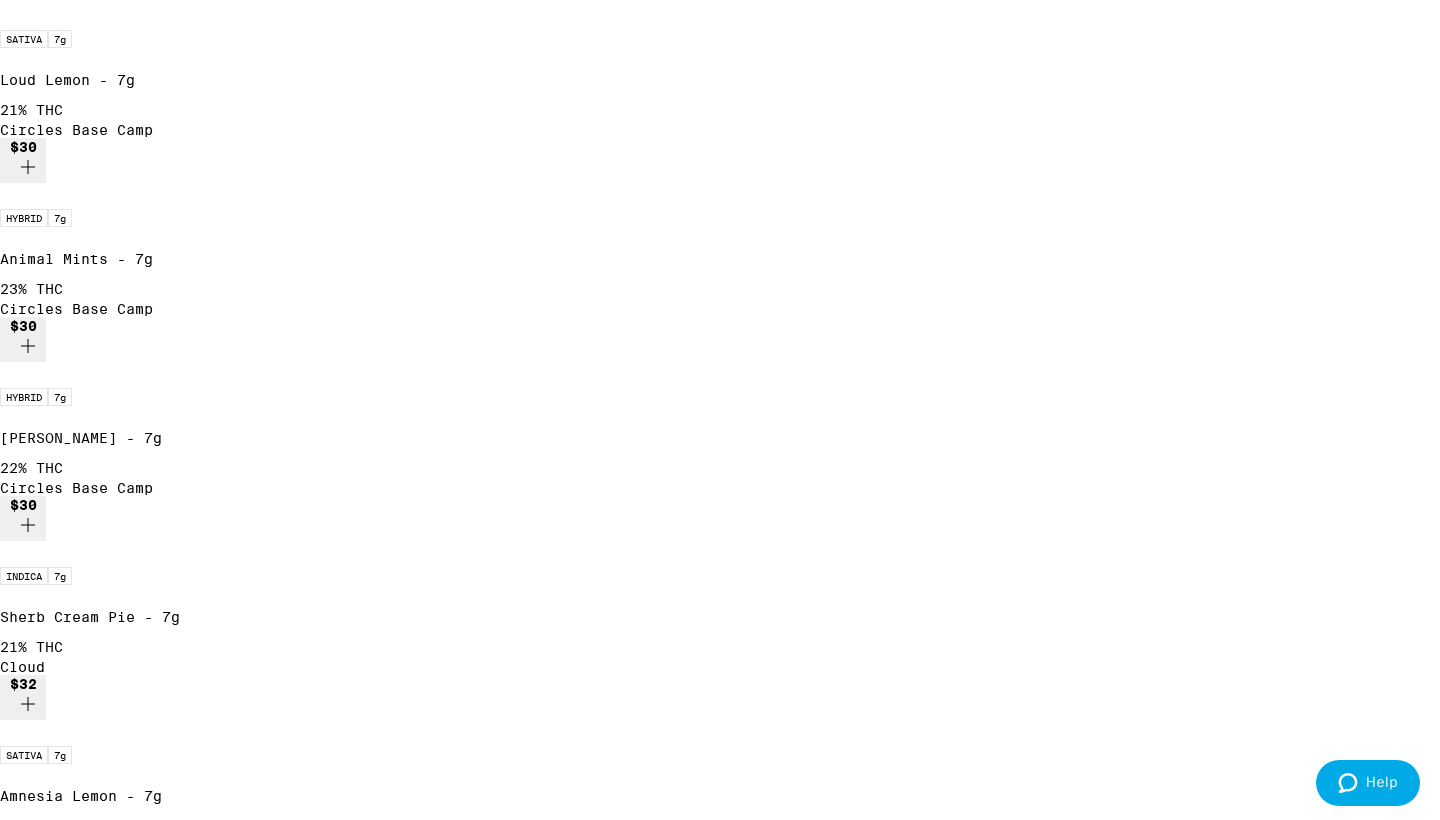 scroll, scrollTop: 9775, scrollLeft: 0, axis: vertical 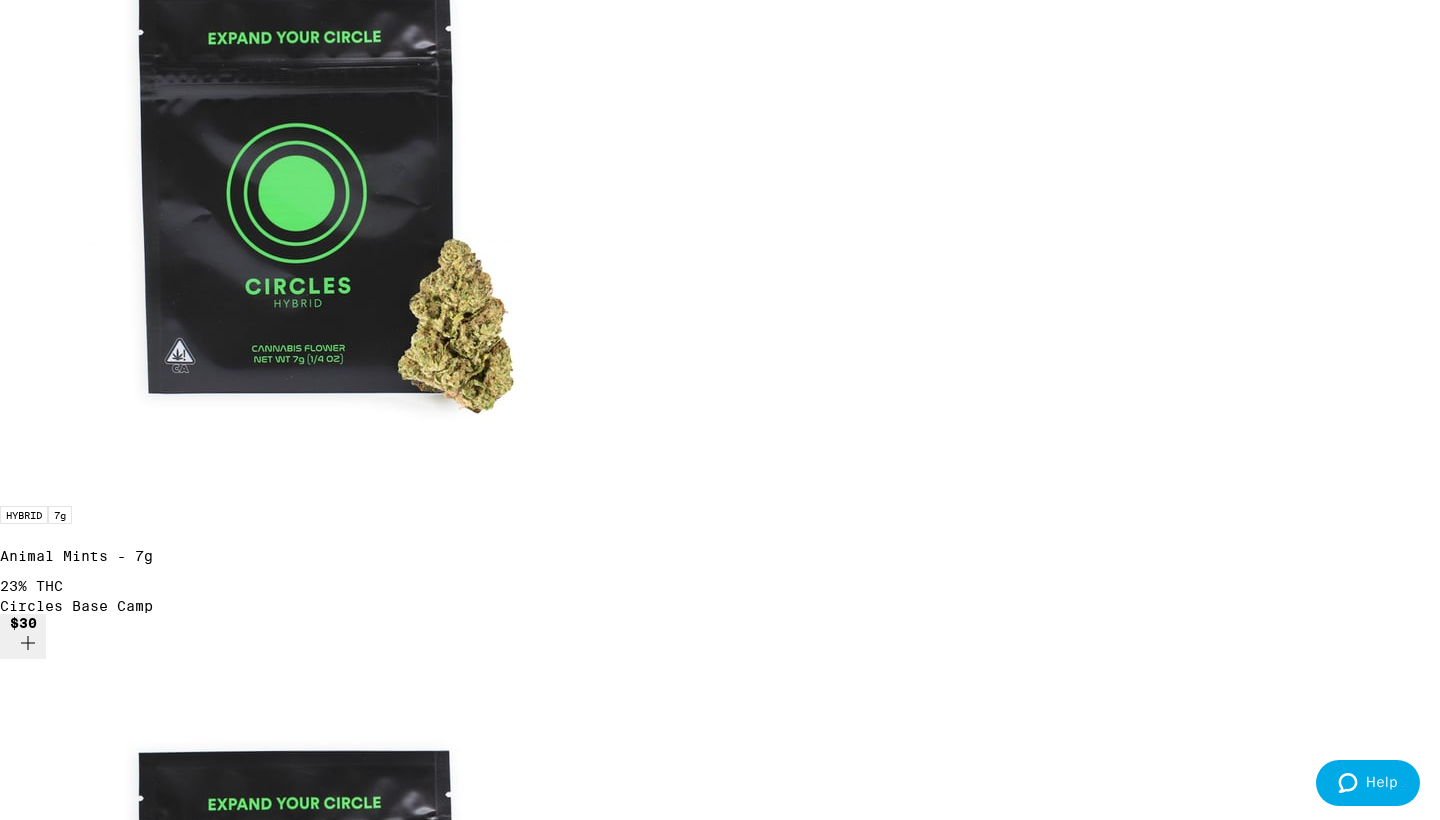 click at bounding box center (0, 24140) 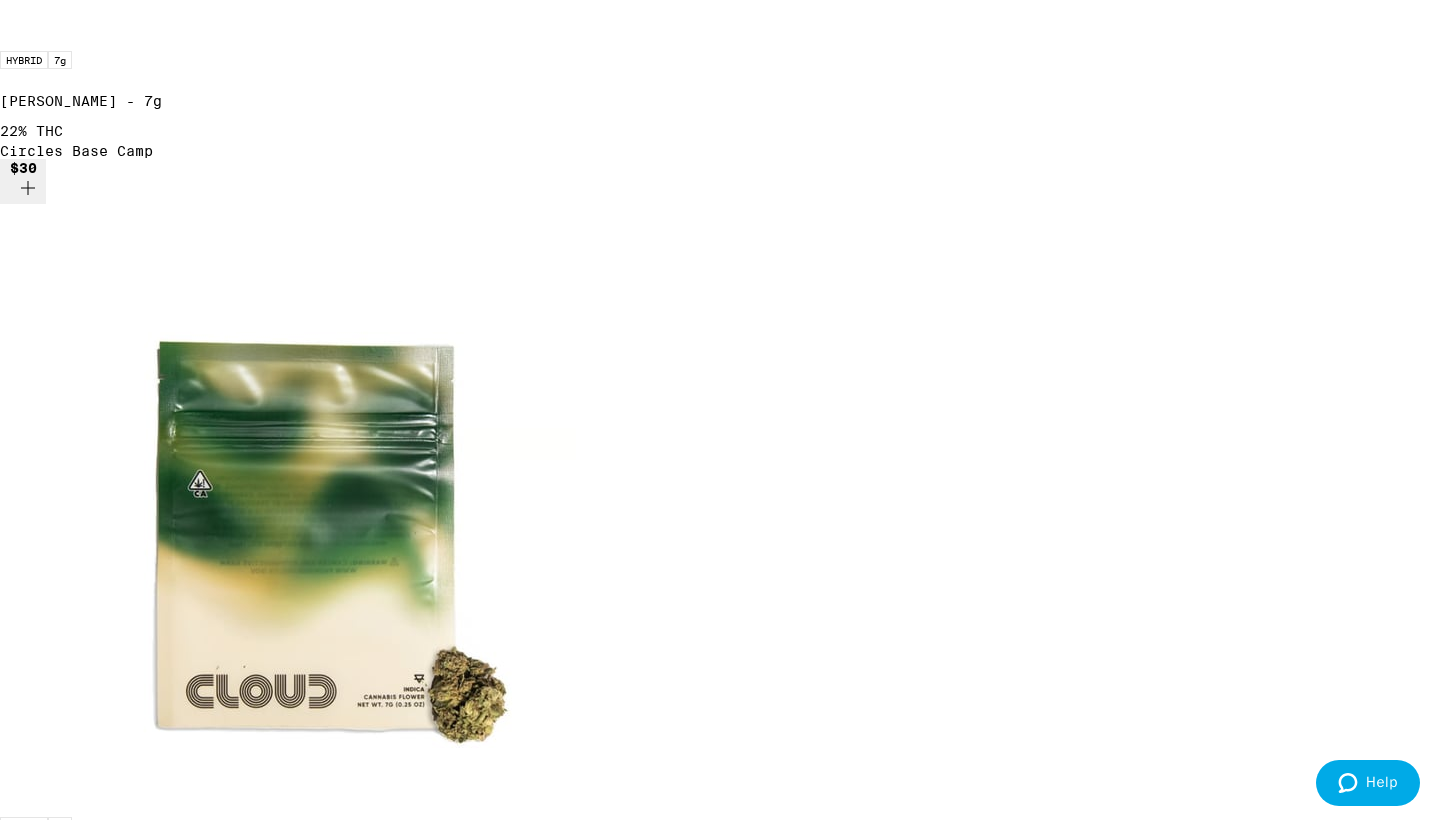 scroll, scrollTop: 10998, scrollLeft: 0, axis: vertical 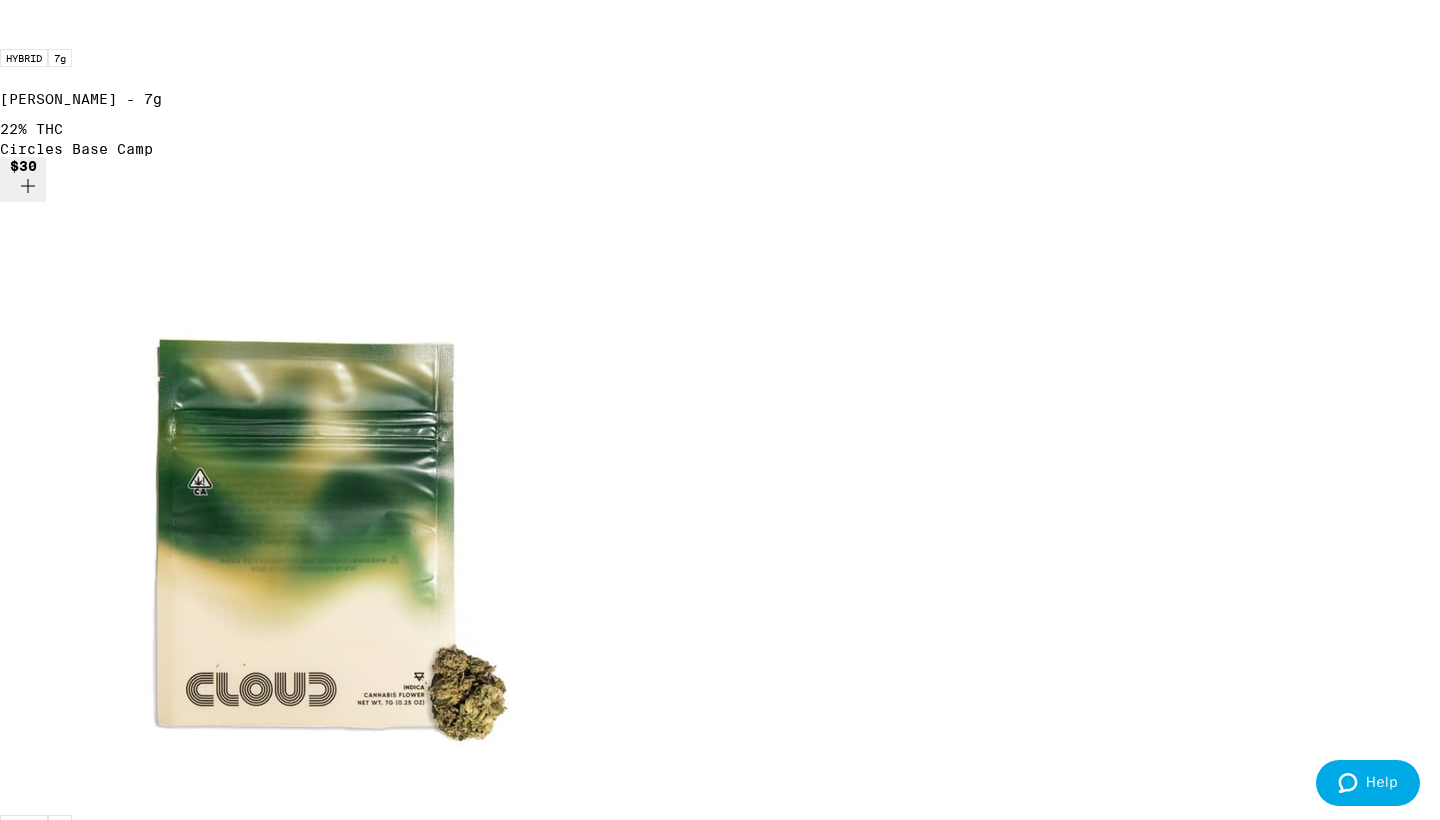 click at bounding box center (0, 25276) 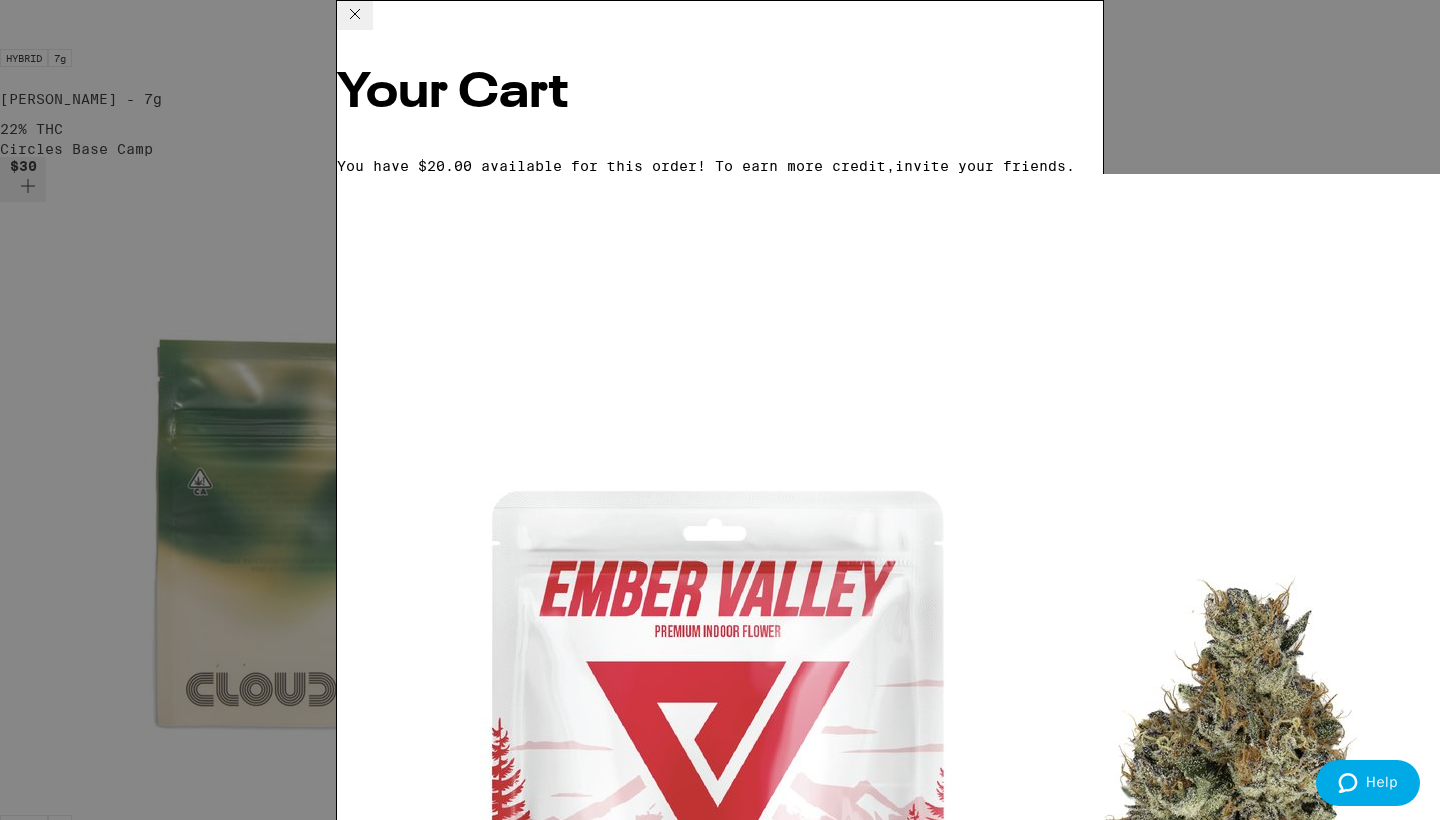 click on "Apply Promo" at bounding box center [392, 5461] 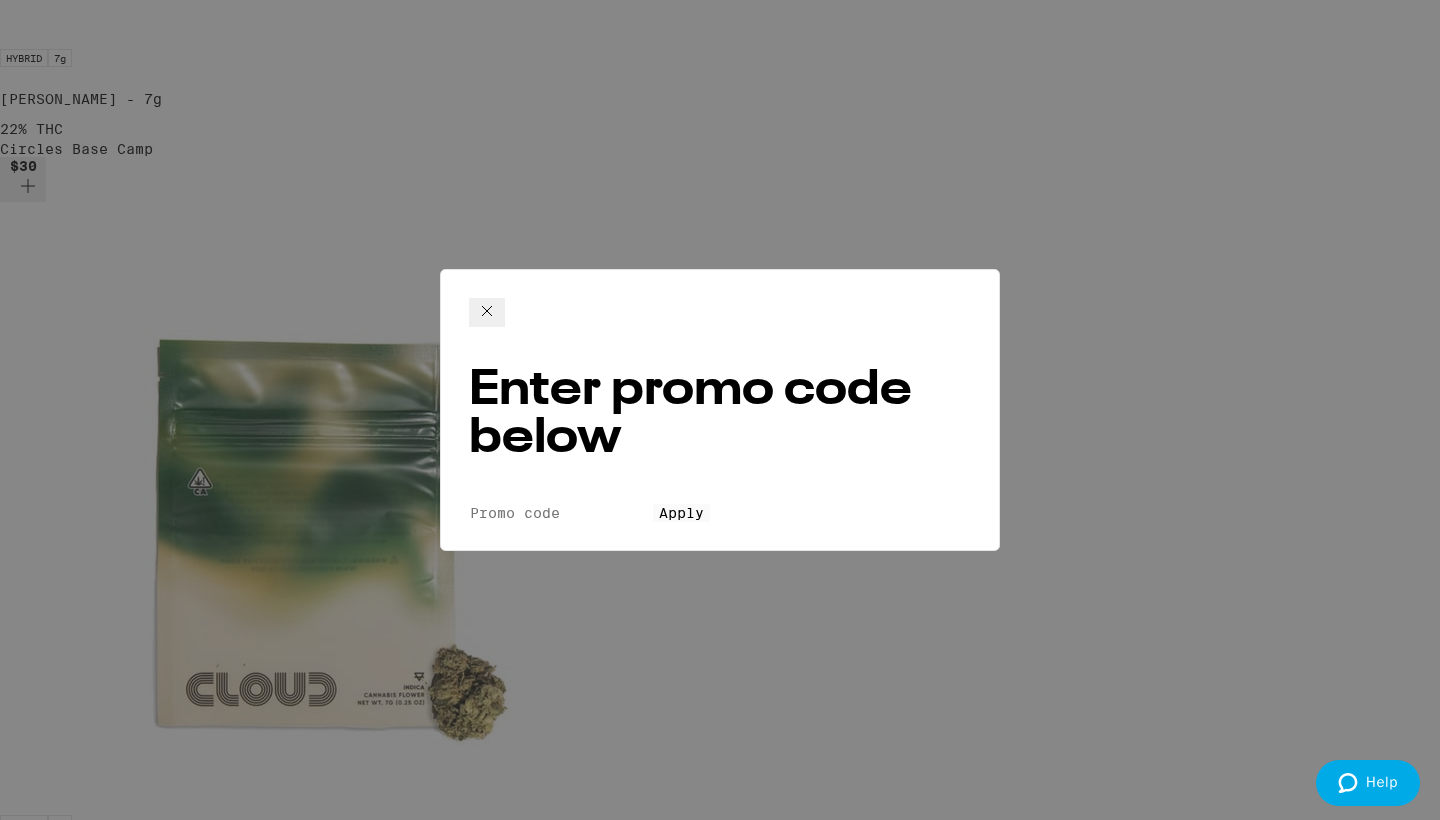 click on "Promo Code" at bounding box center [561, 513] 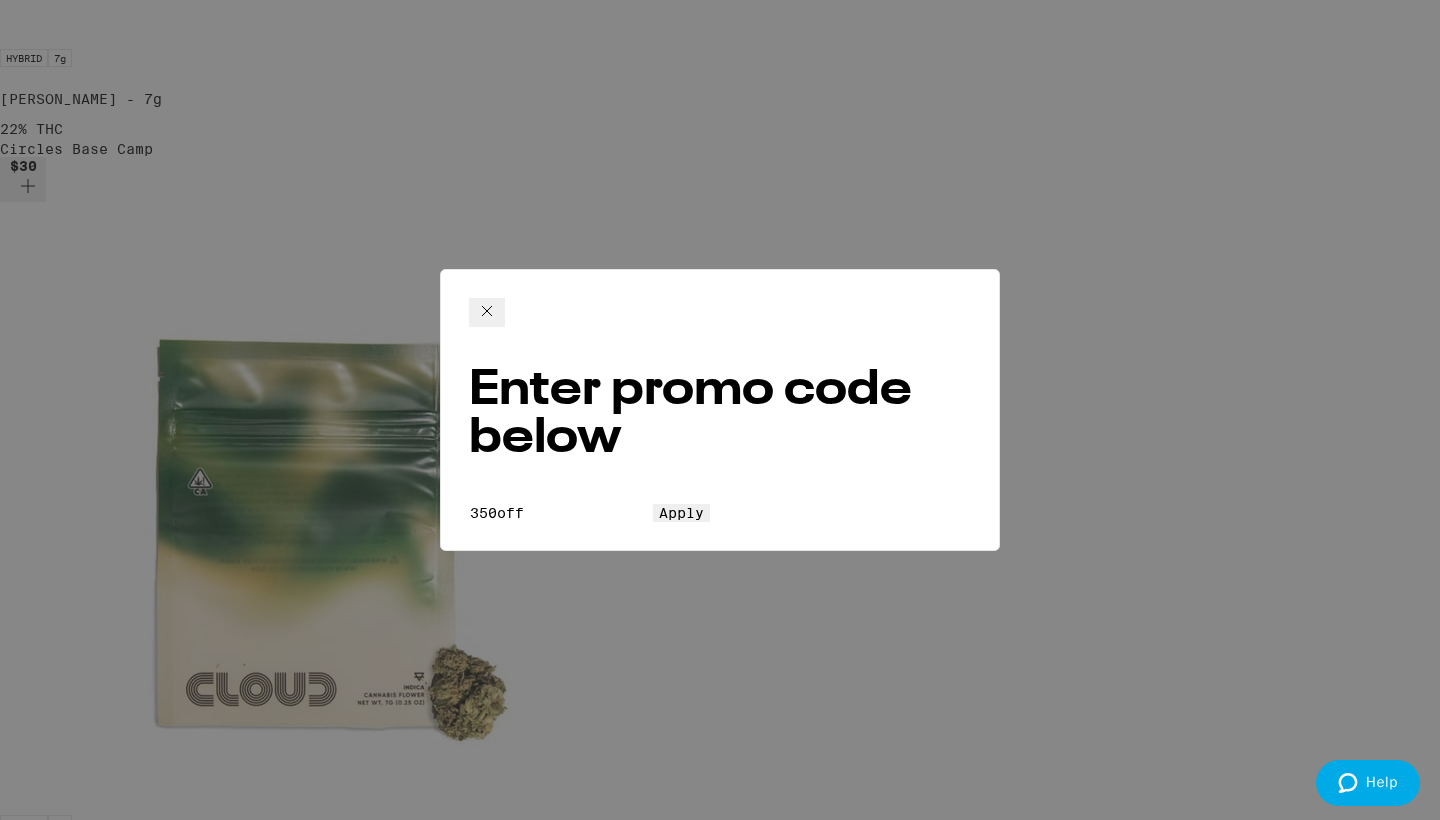 type on "350off" 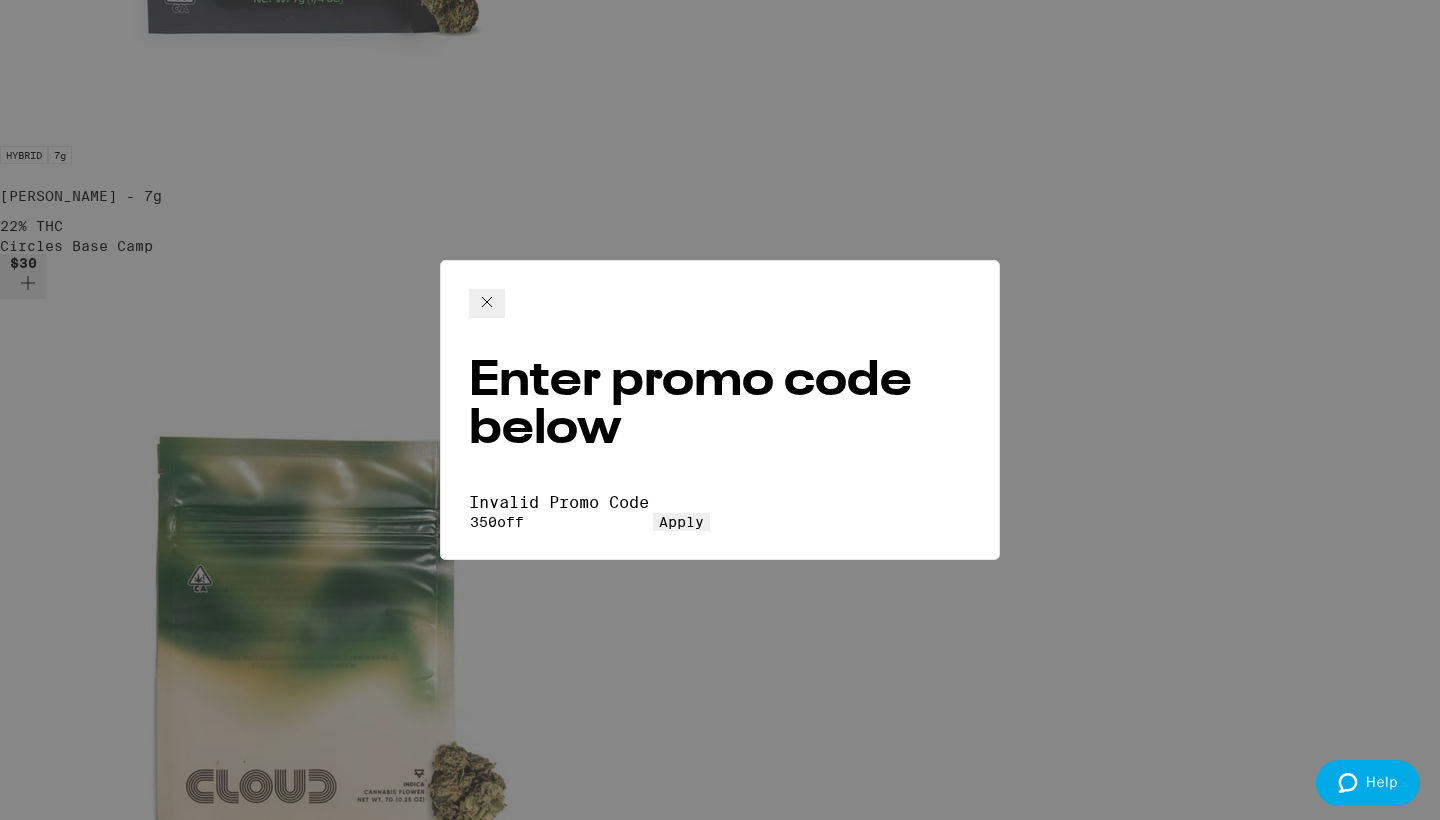 scroll, scrollTop: 10884, scrollLeft: 0, axis: vertical 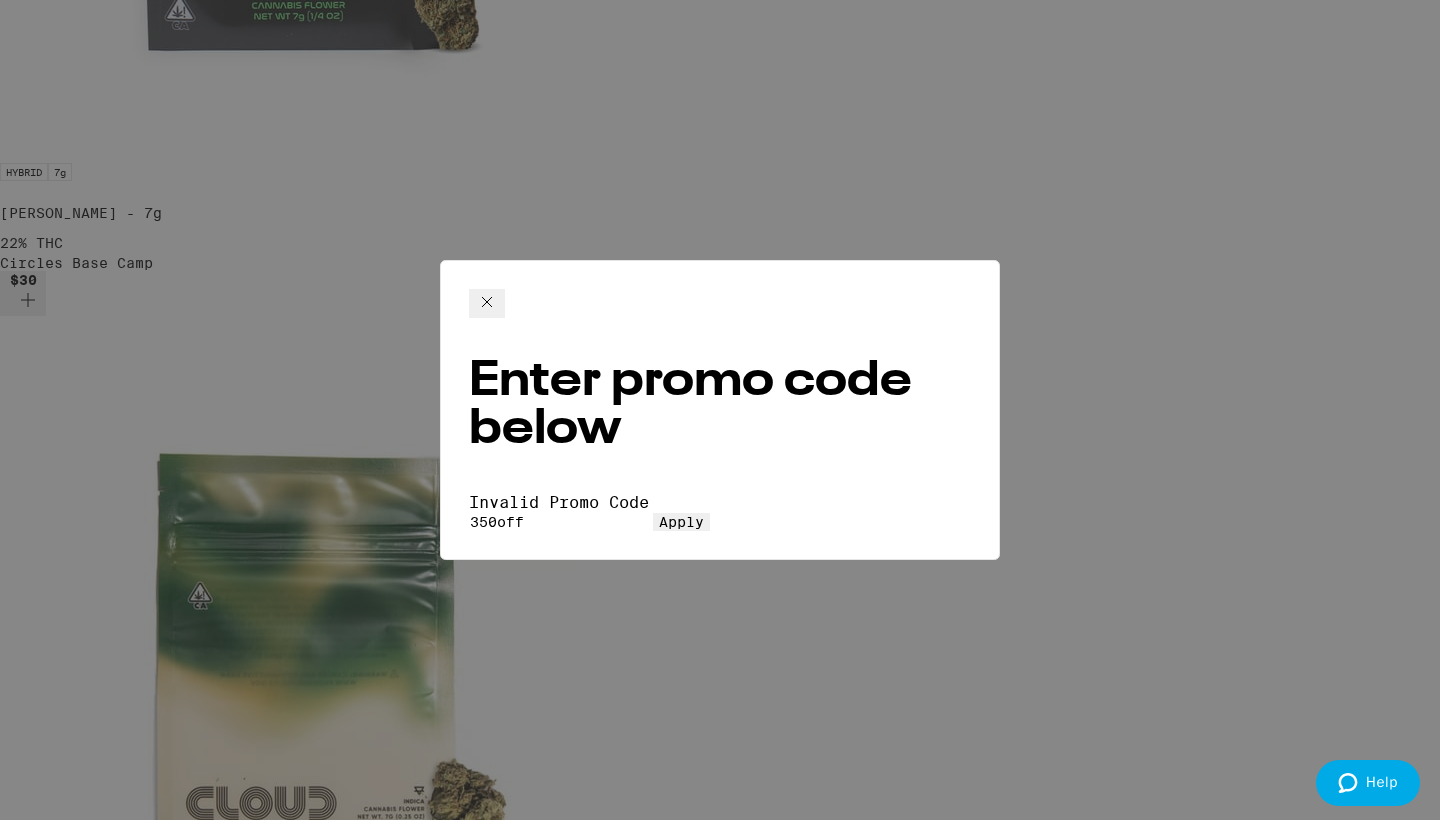 click 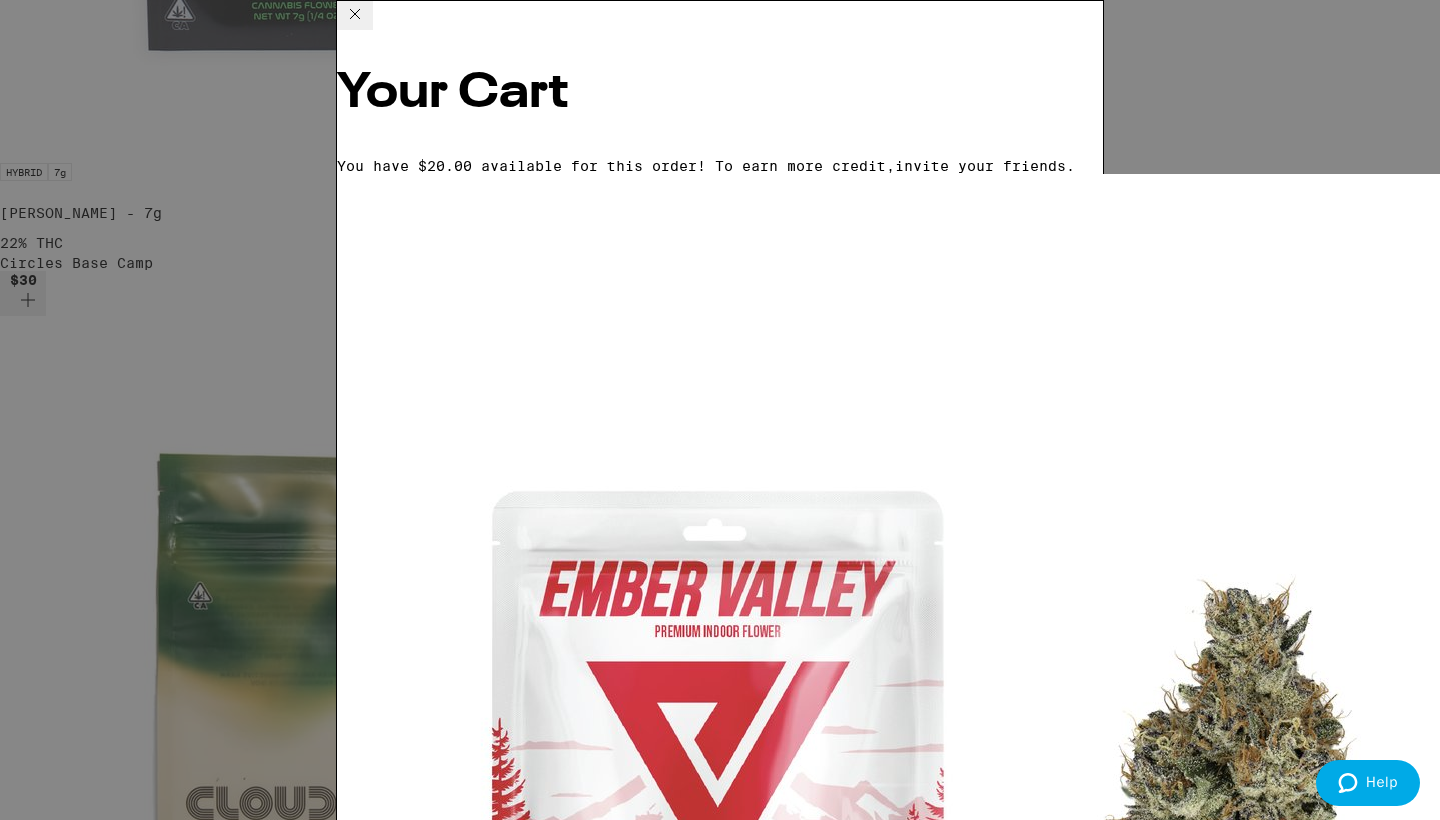 scroll, scrollTop: 10998, scrollLeft: 0, axis: vertical 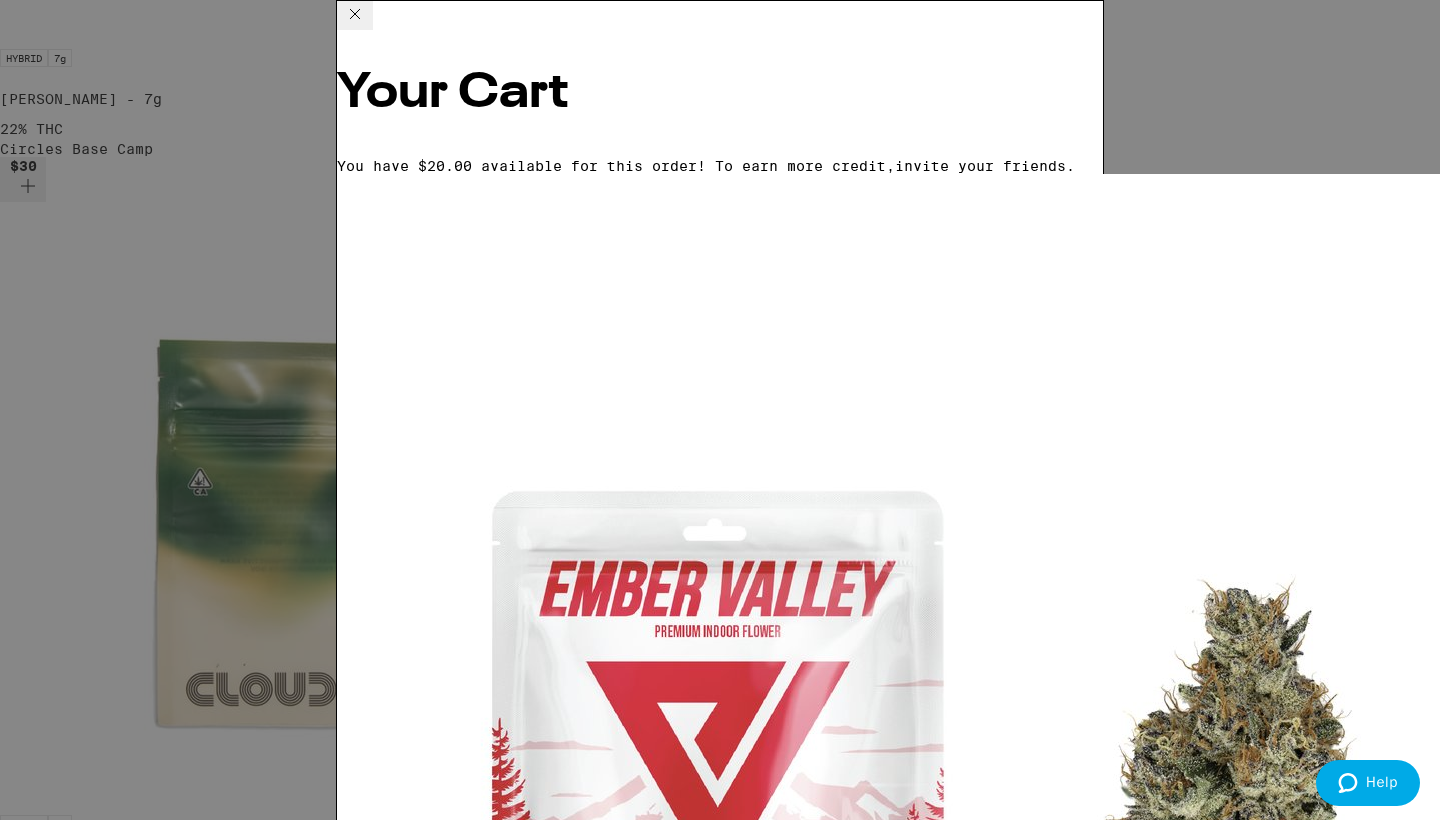 click on "[PERSON_NAME] - 14g [GEOGRAPHIC_DATA]" at bounding box center (720, 805) 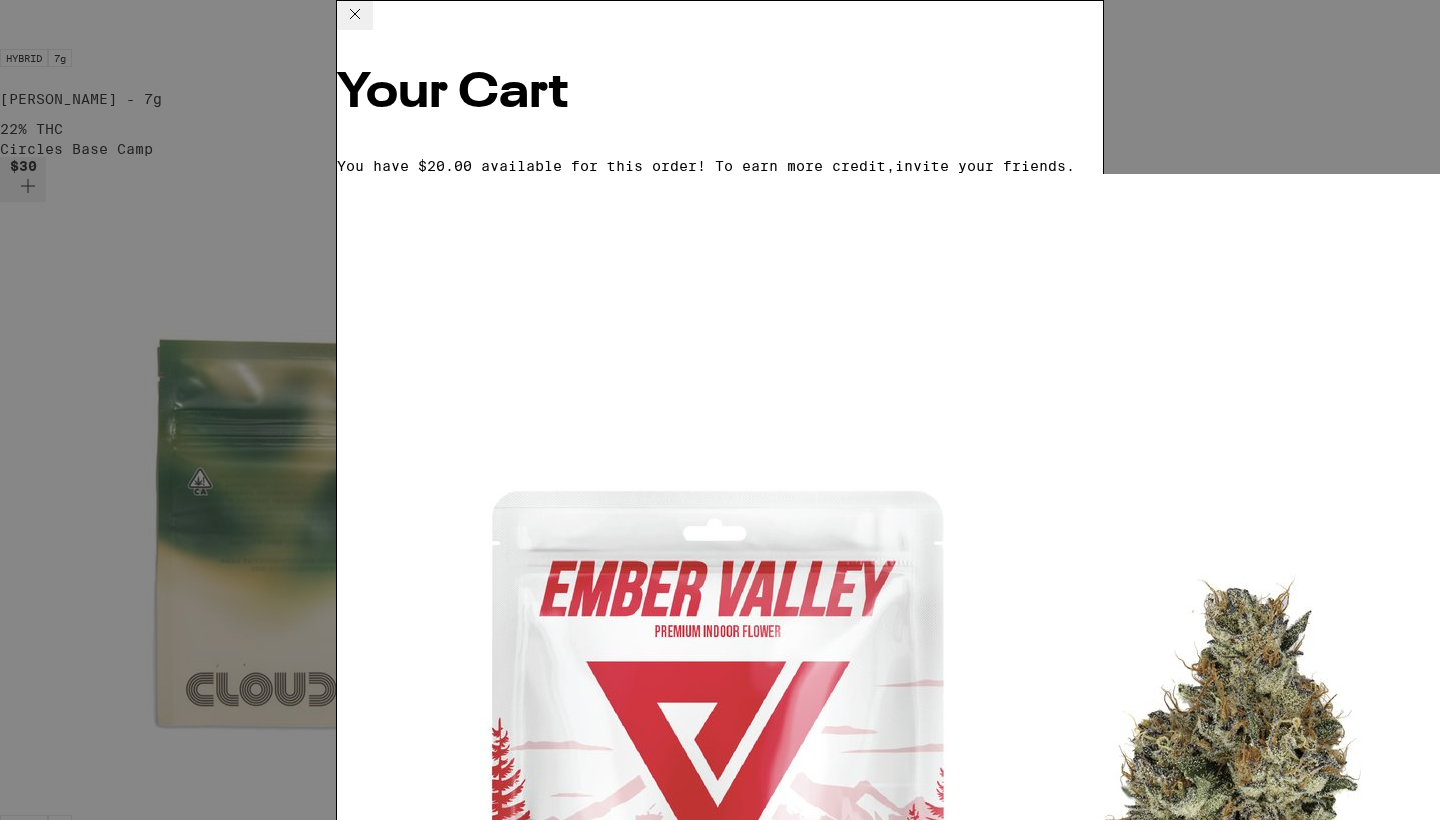 scroll, scrollTop: 0, scrollLeft: 0, axis: both 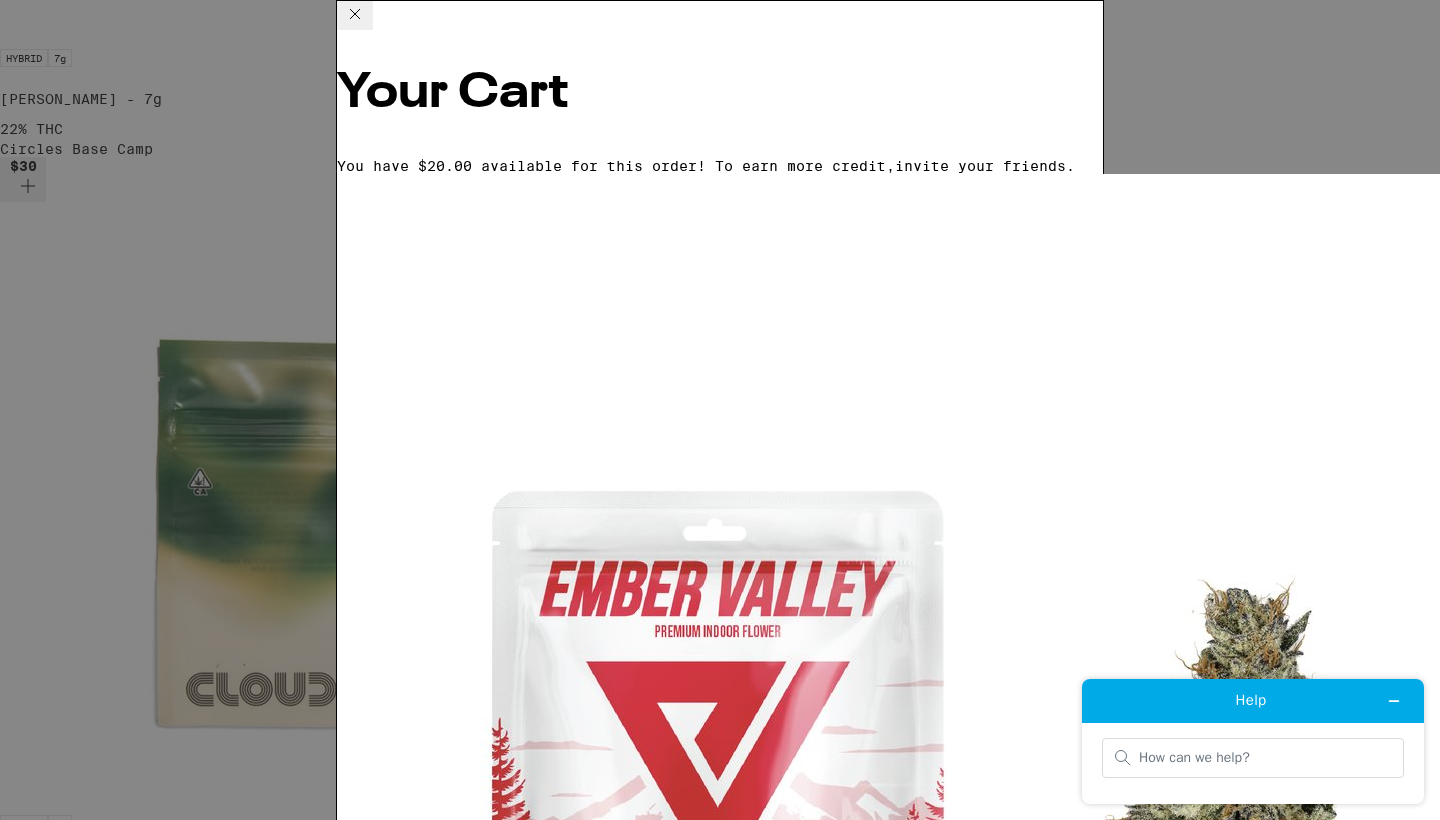 click at bounding box center (600, 29666) 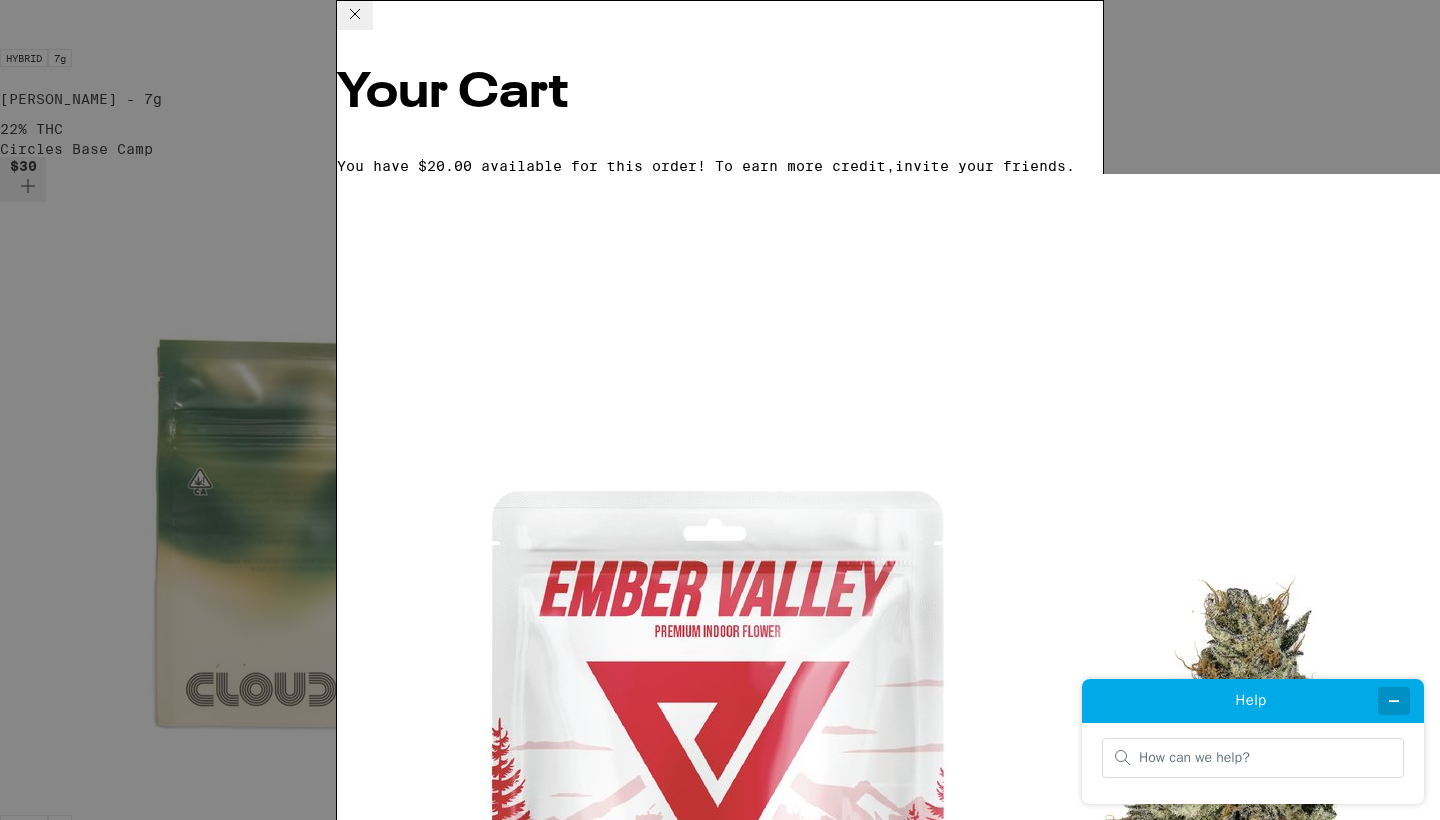 click at bounding box center (1394, 701) 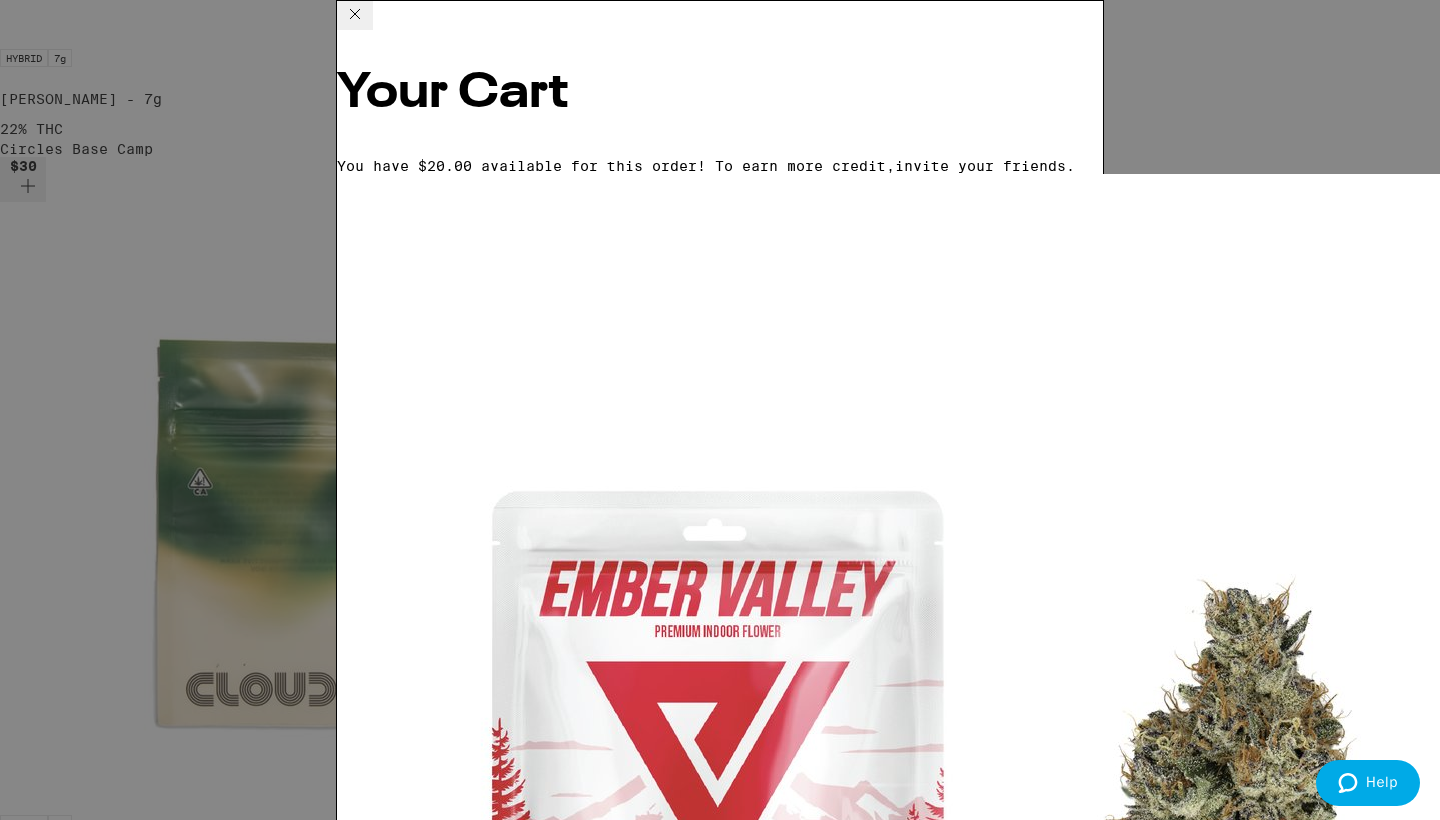 drag, startPoint x: 1029, startPoint y: 663, endPoint x: 985, endPoint y: 665, distance: 44.04543 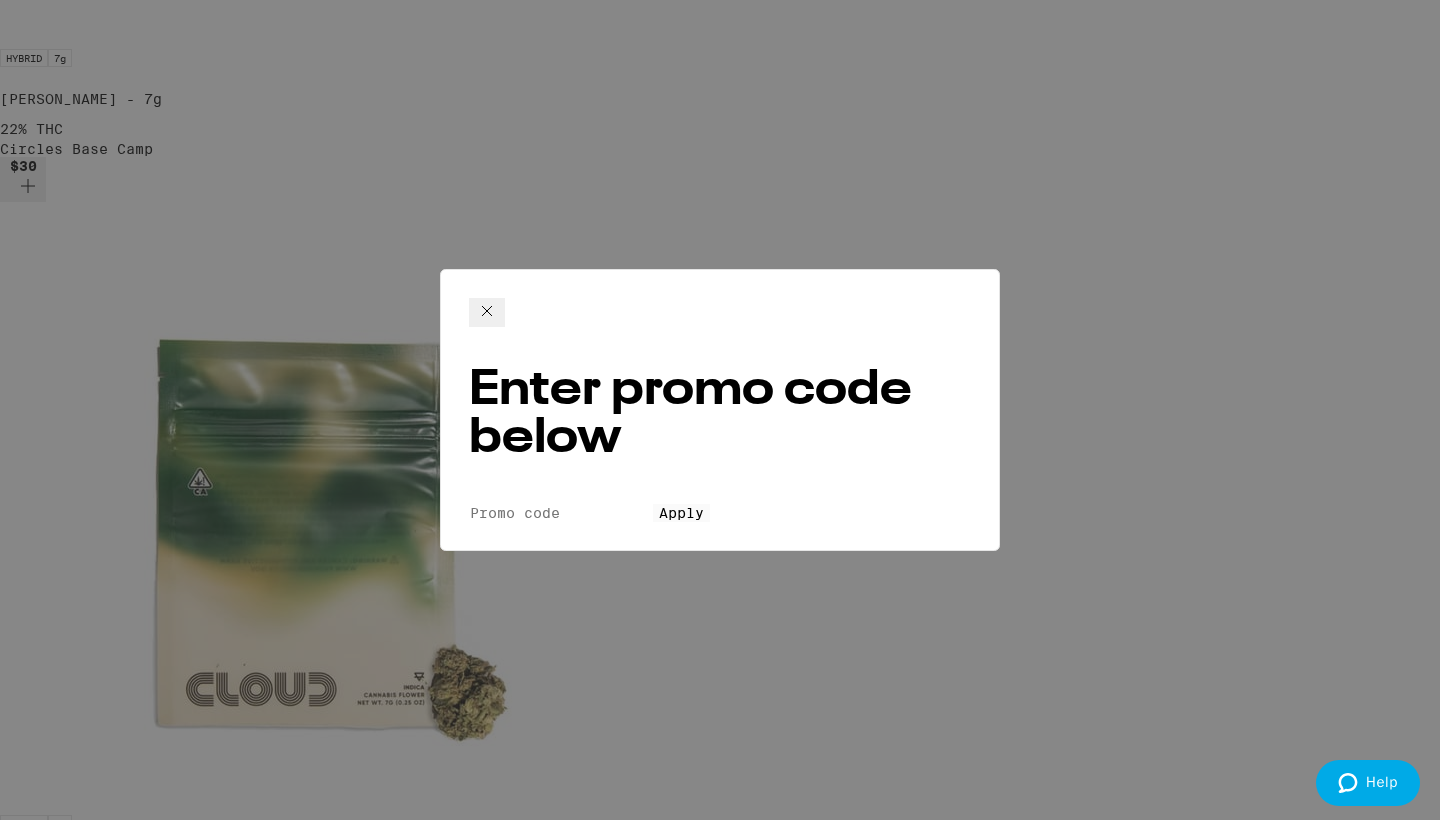 click on "Promo Code" at bounding box center [561, 513] 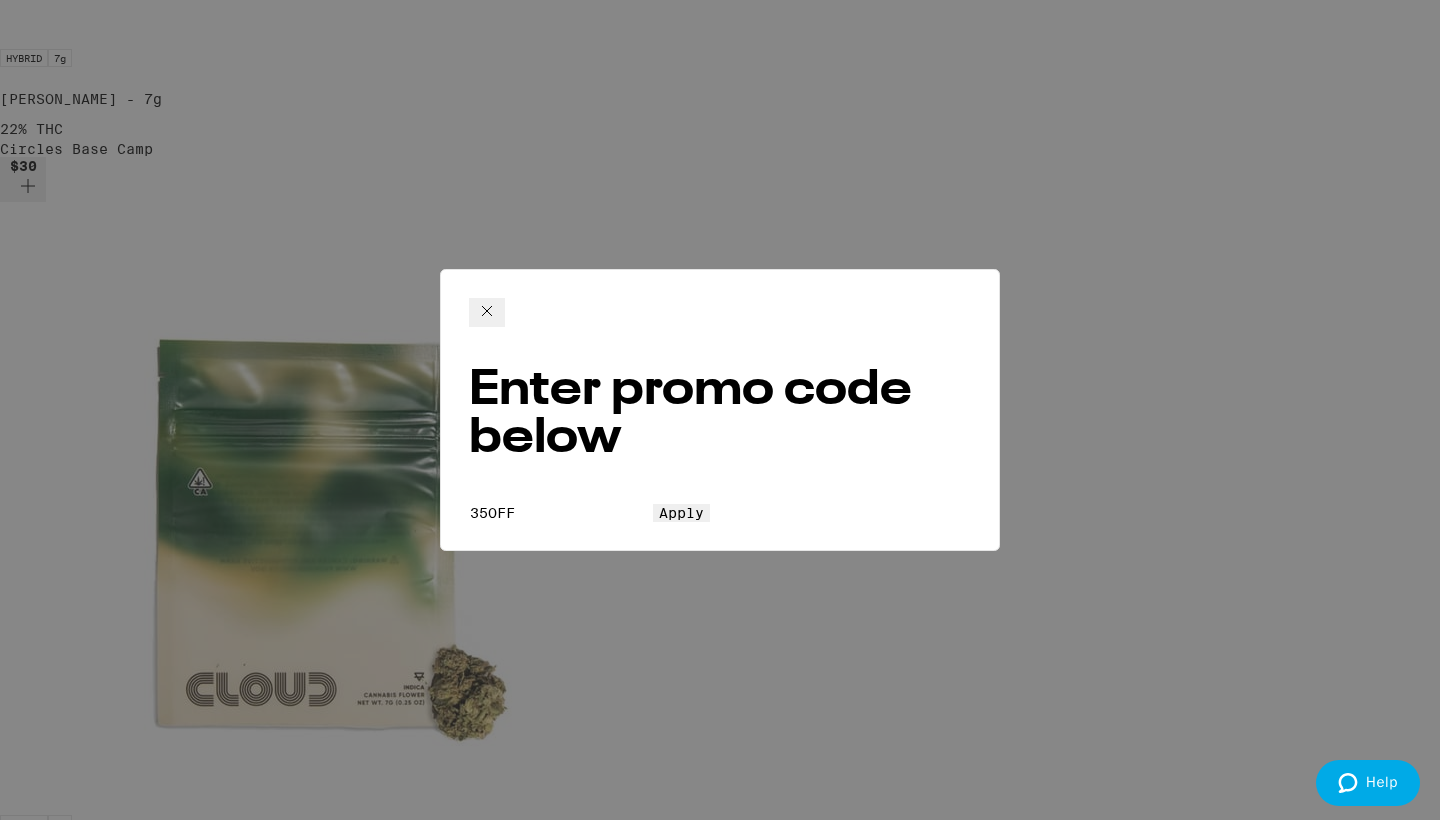 type on "35OFF" 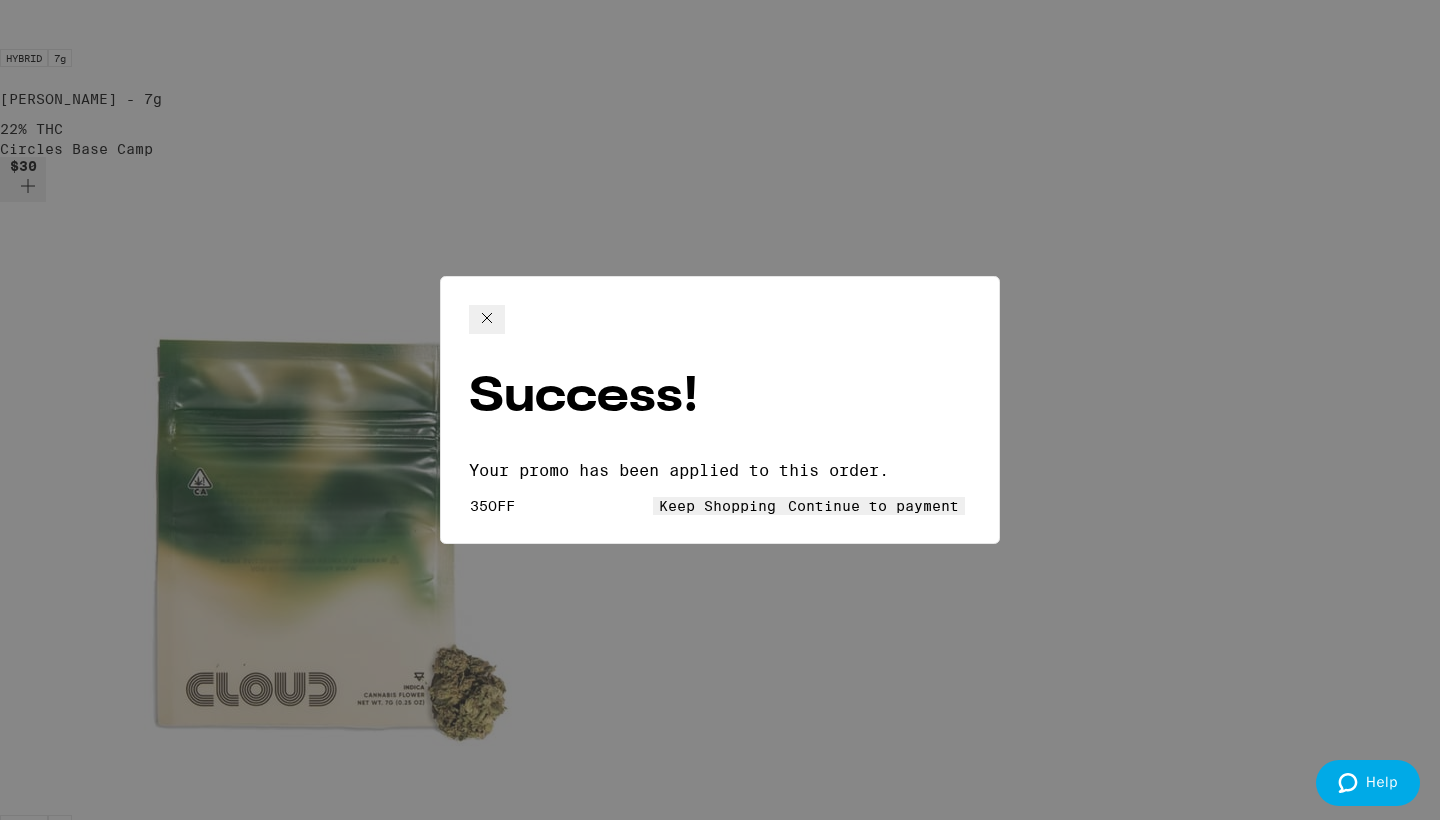 click on "Continue to payment" at bounding box center (873, 506) 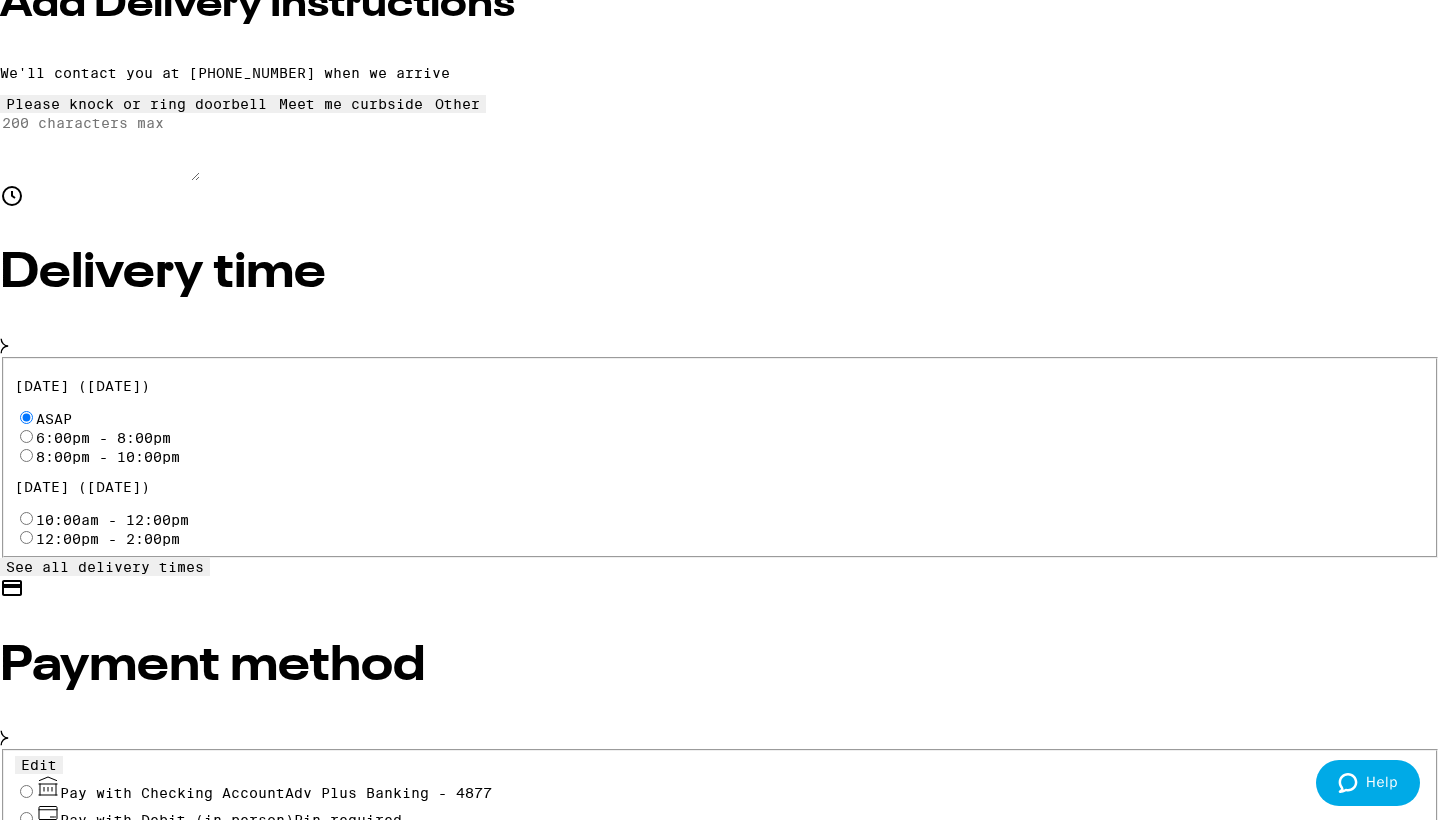 scroll, scrollTop: 526, scrollLeft: 0, axis: vertical 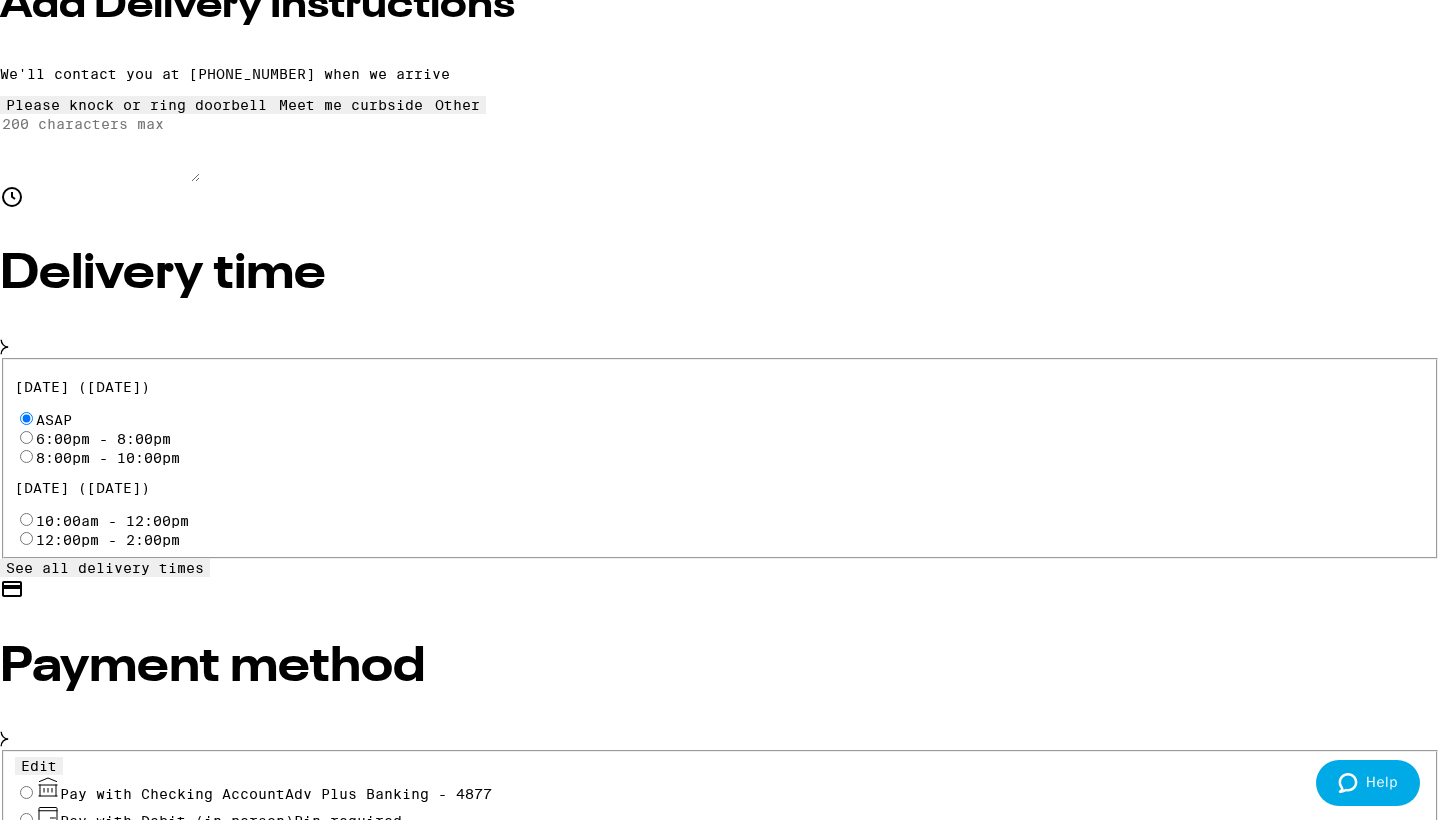 click on "Pay with Checking Account Adv Plus Banking - 4877" at bounding box center (720, 788) 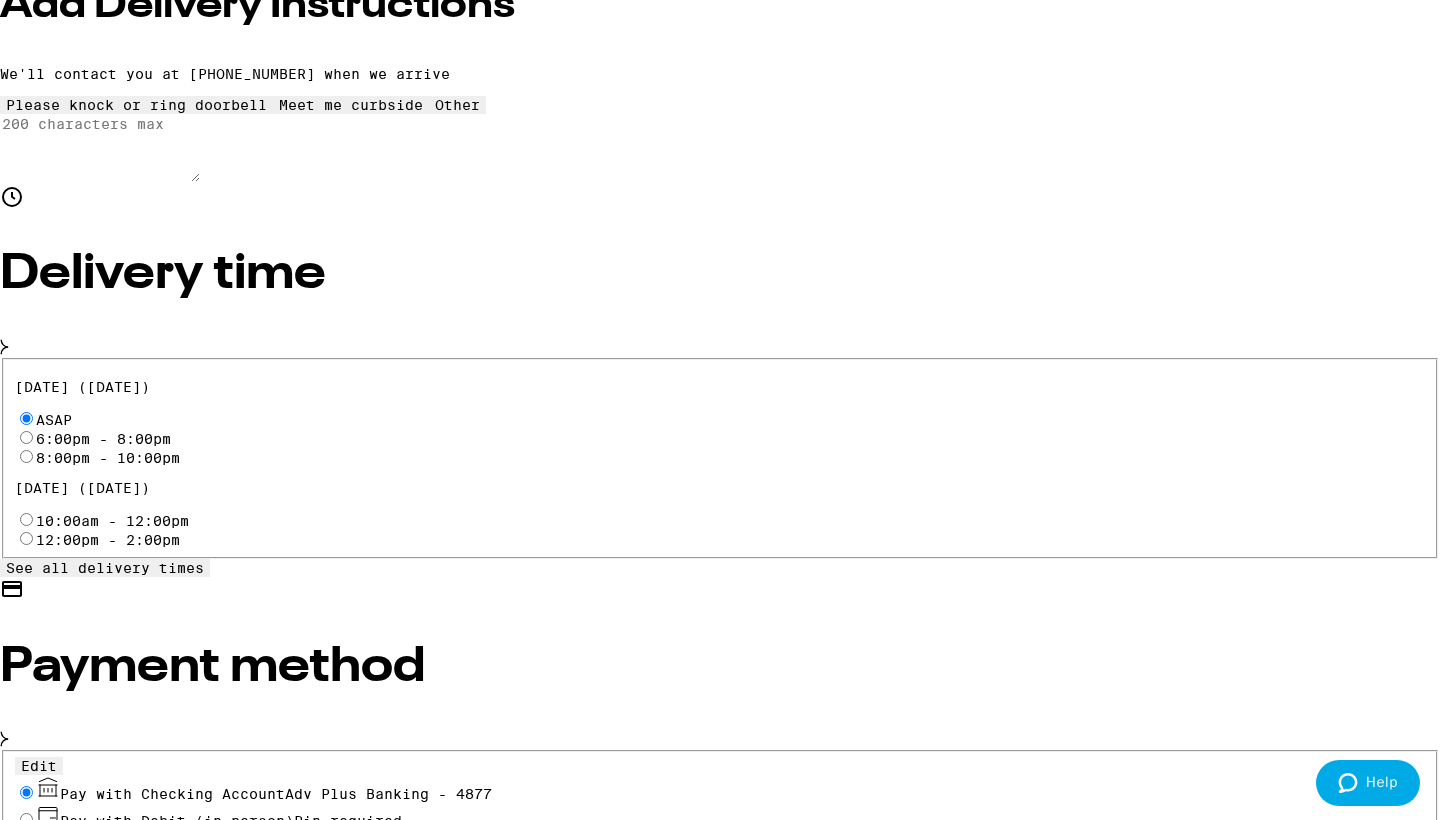 radio on "true" 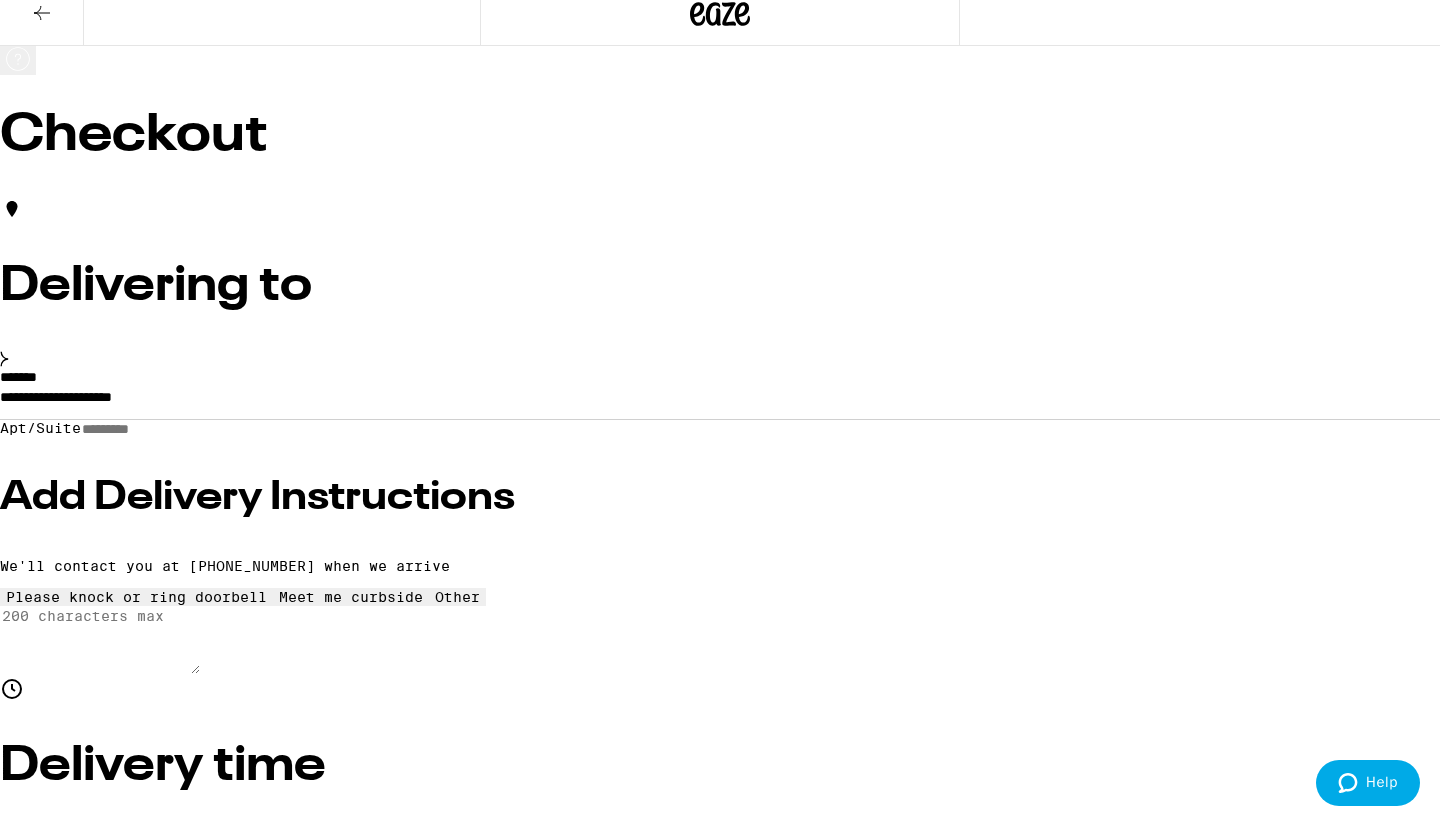 scroll, scrollTop: 33, scrollLeft: 0, axis: vertical 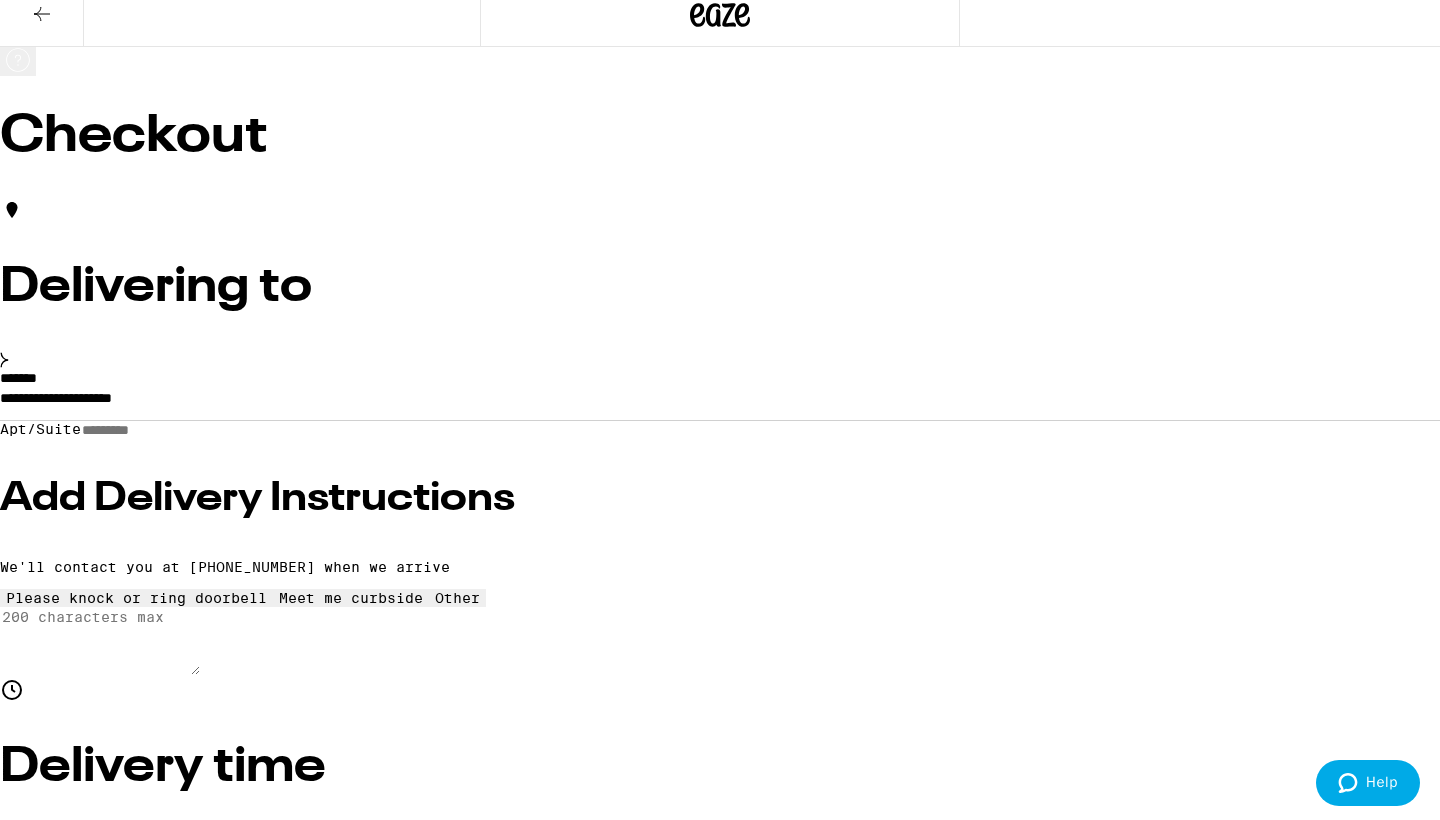 click on "$ 15" at bounding box center (720, 3253) 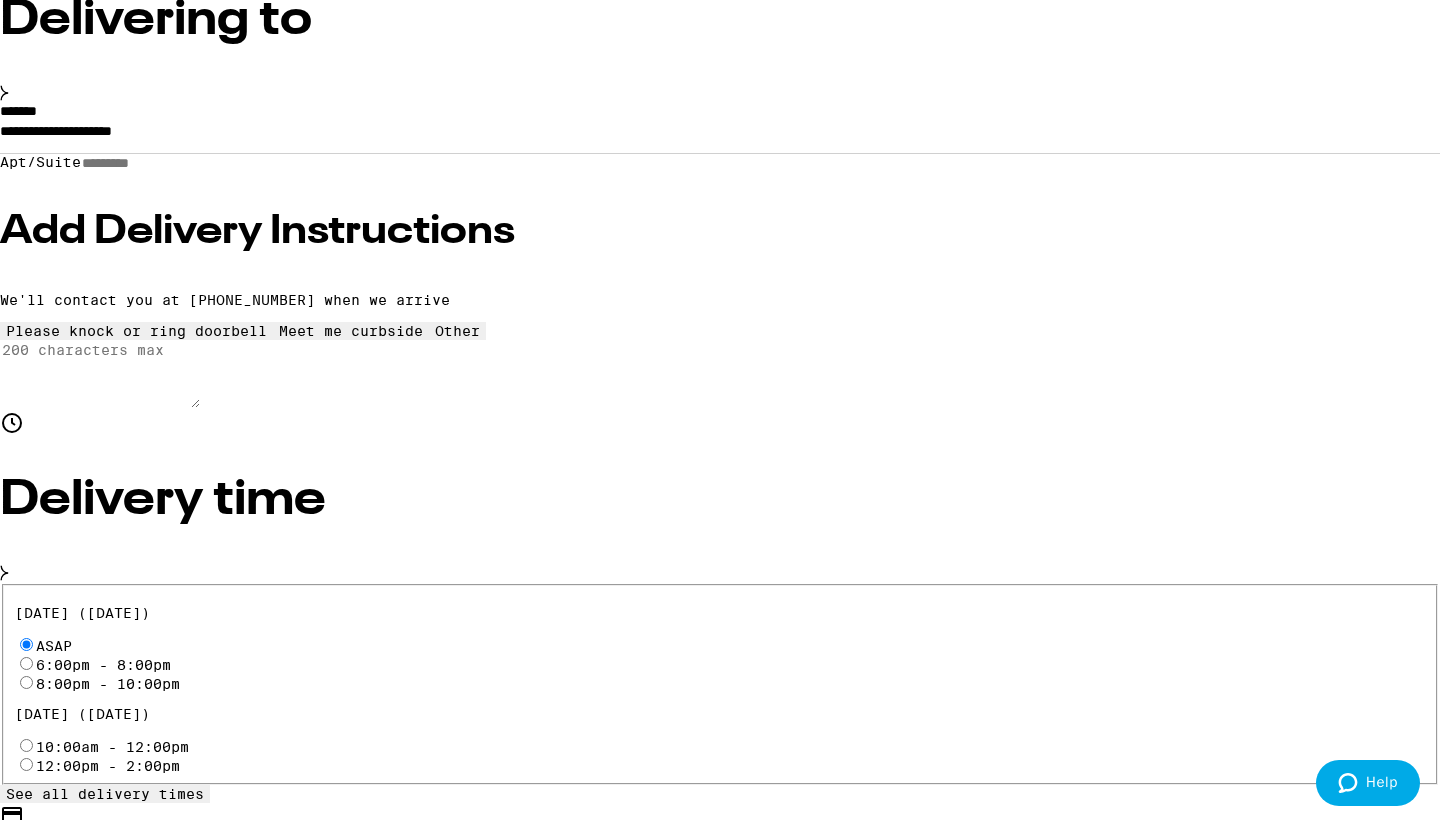 scroll, scrollTop: 42, scrollLeft: 0, axis: vertical 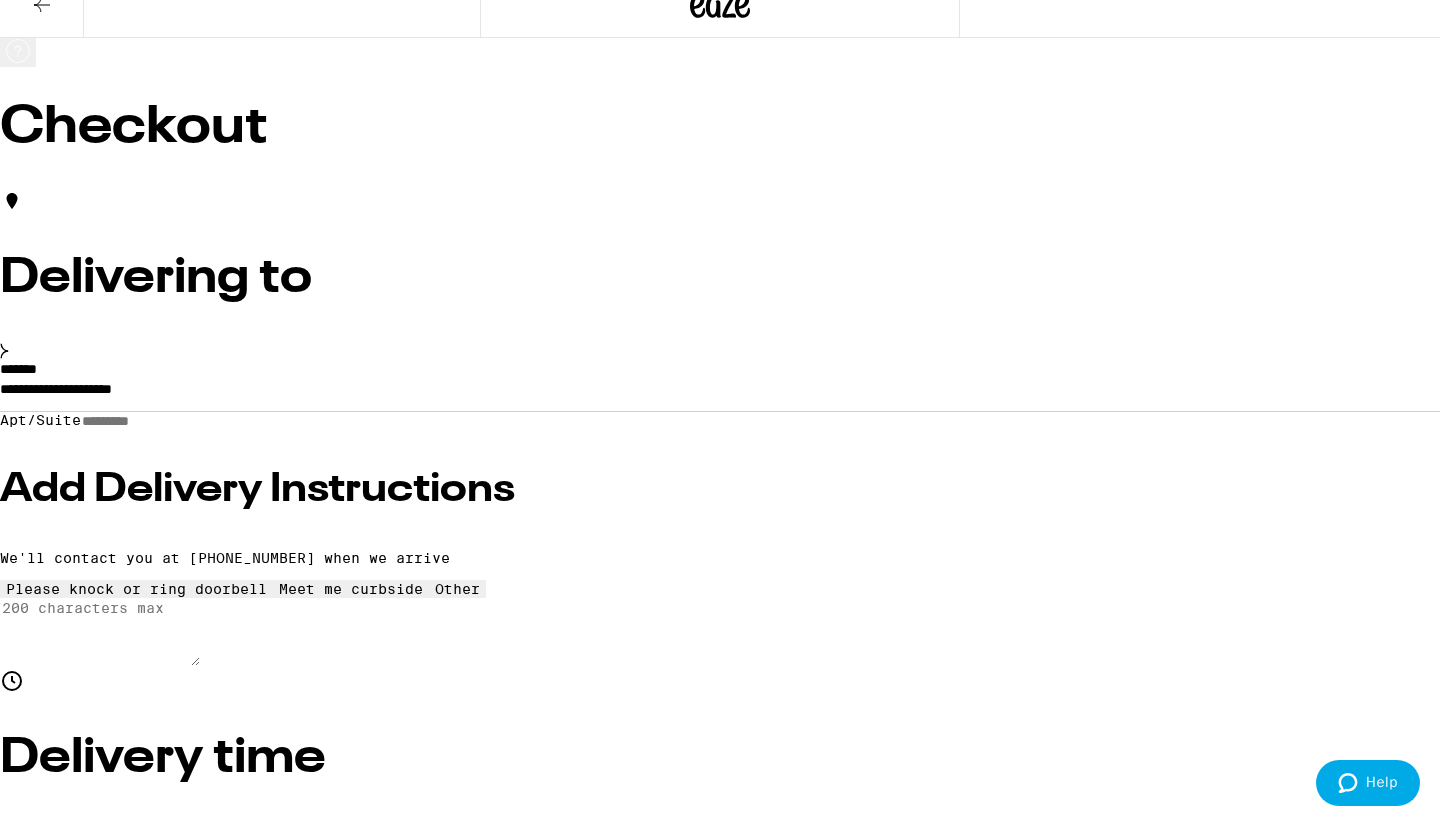 click on "**********" at bounding box center (720, 394) 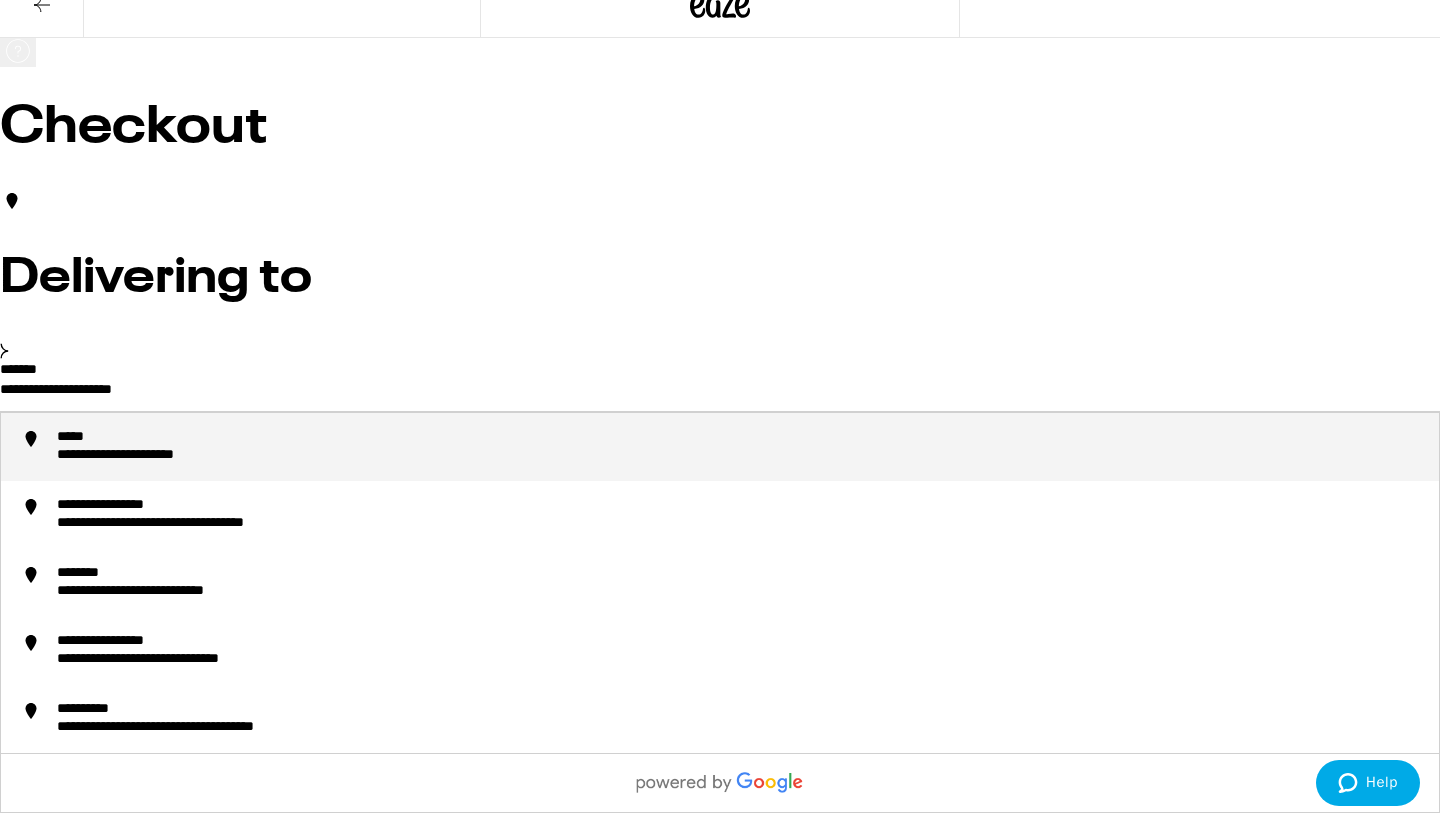 drag, startPoint x: 391, startPoint y: 428, endPoint x: 159, endPoint y: 408, distance: 232.86047 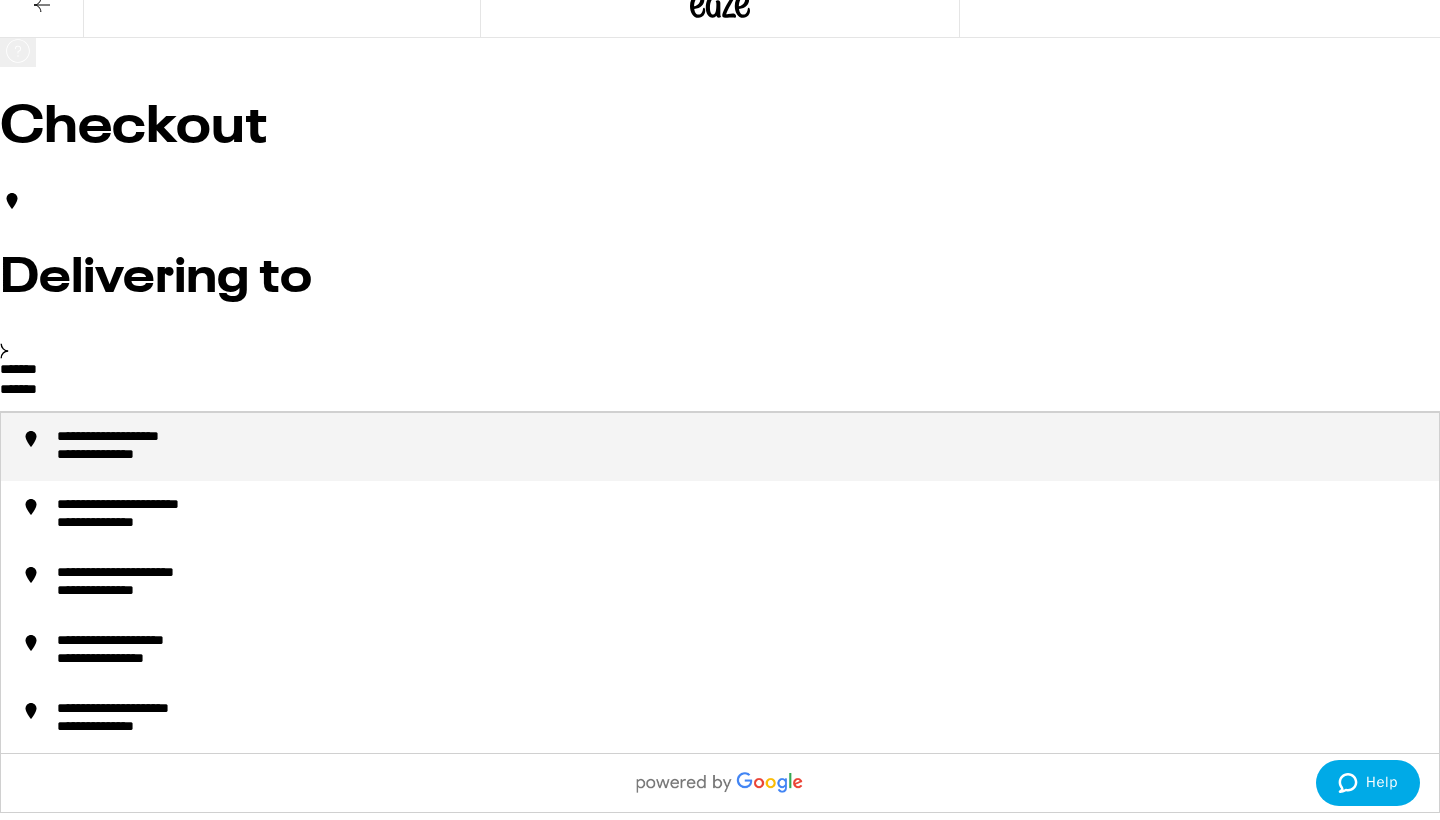 click on "**********" at bounding box center [720, 447] 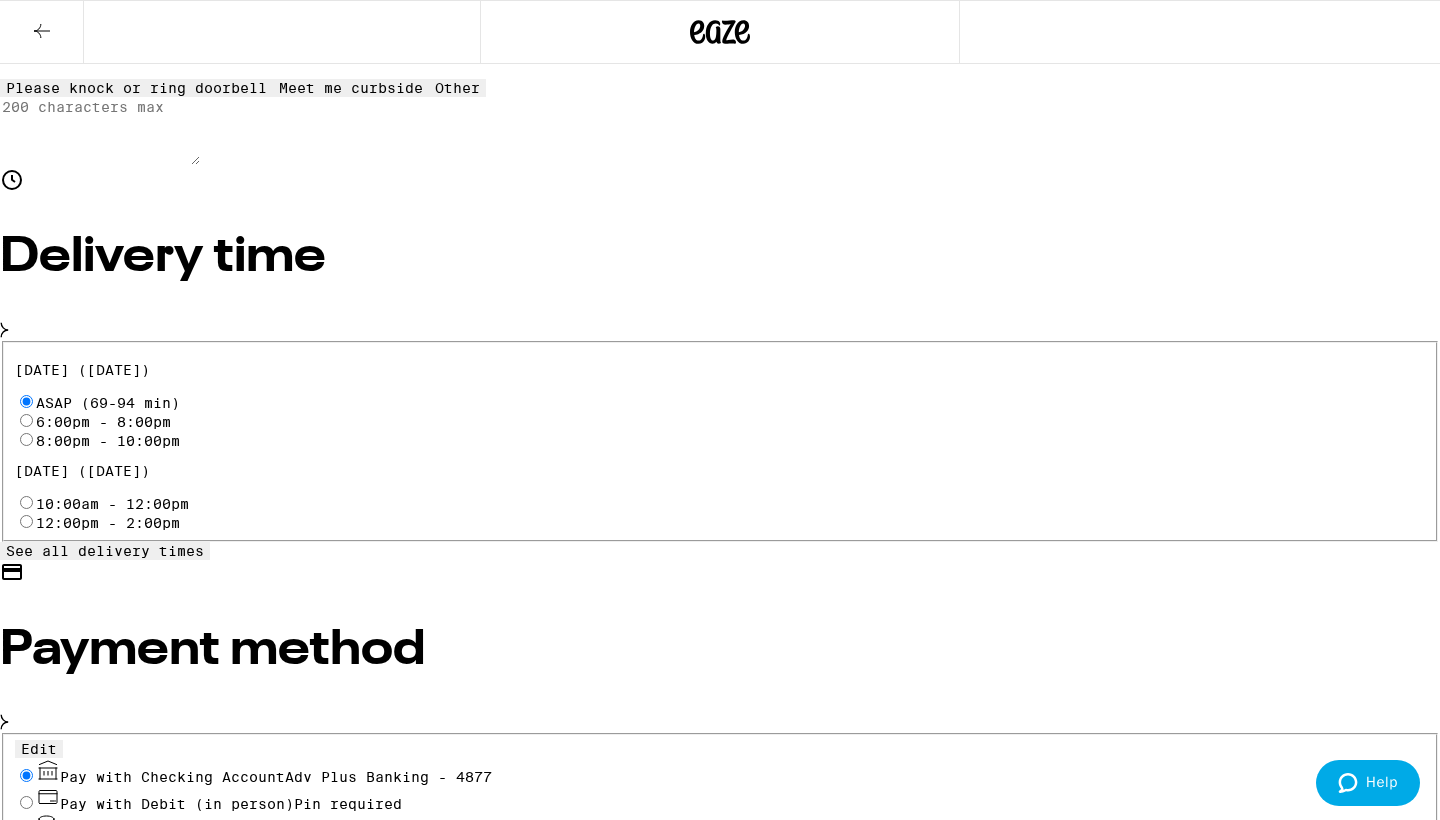 scroll, scrollTop: 526, scrollLeft: 0, axis: vertical 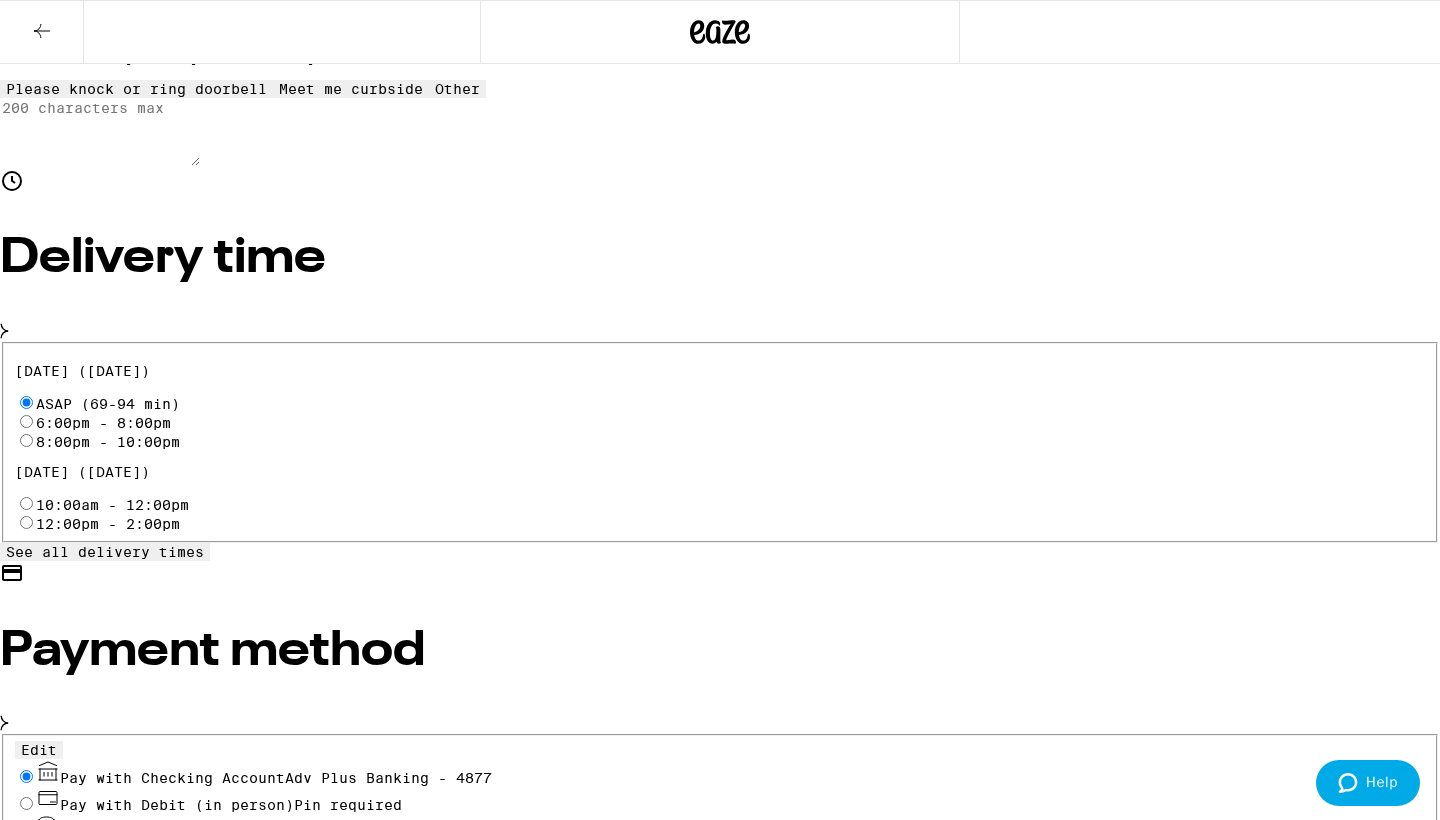 click at bounding box center [600, 1682] 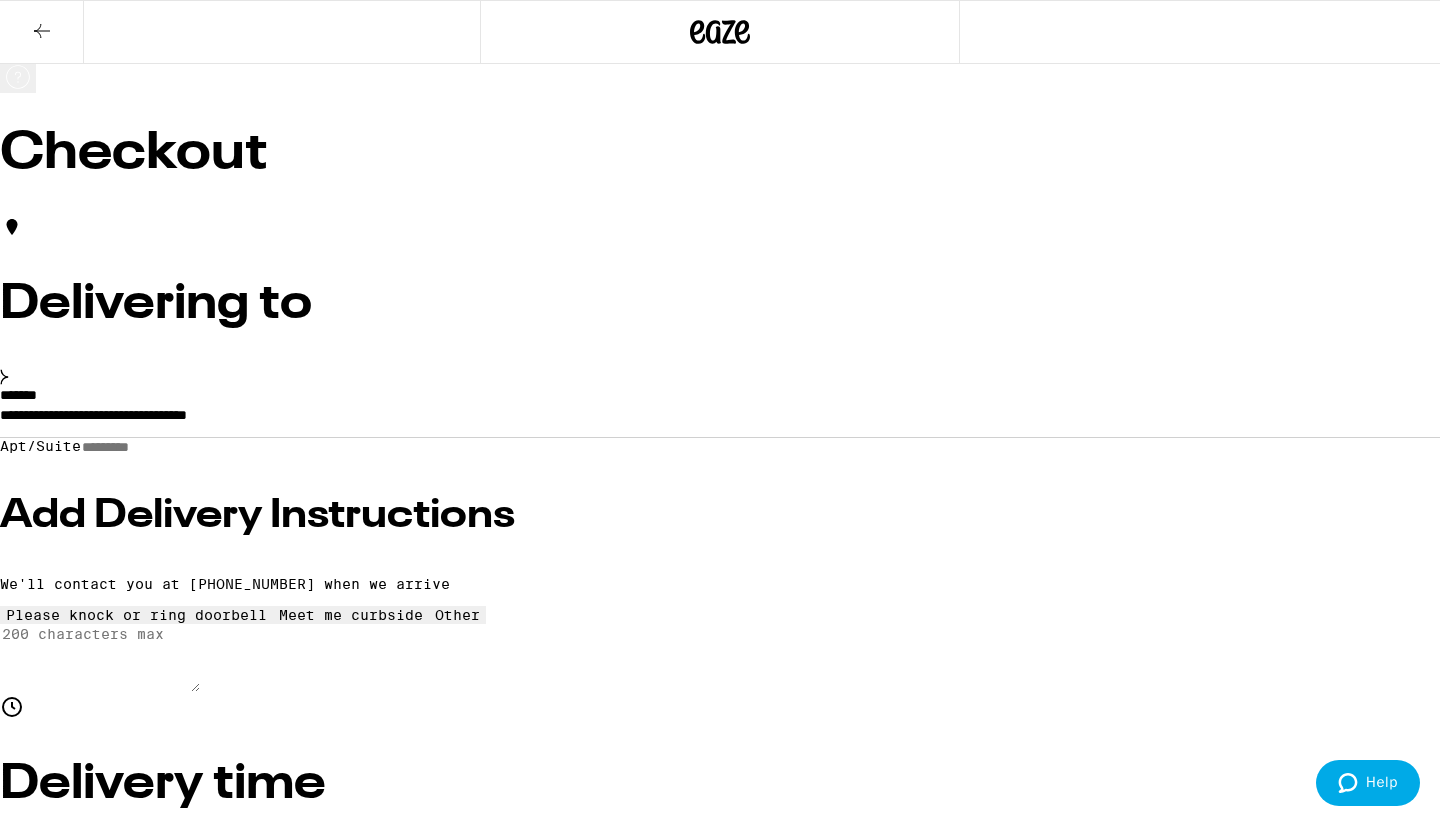 scroll, scrollTop: 0, scrollLeft: 0, axis: both 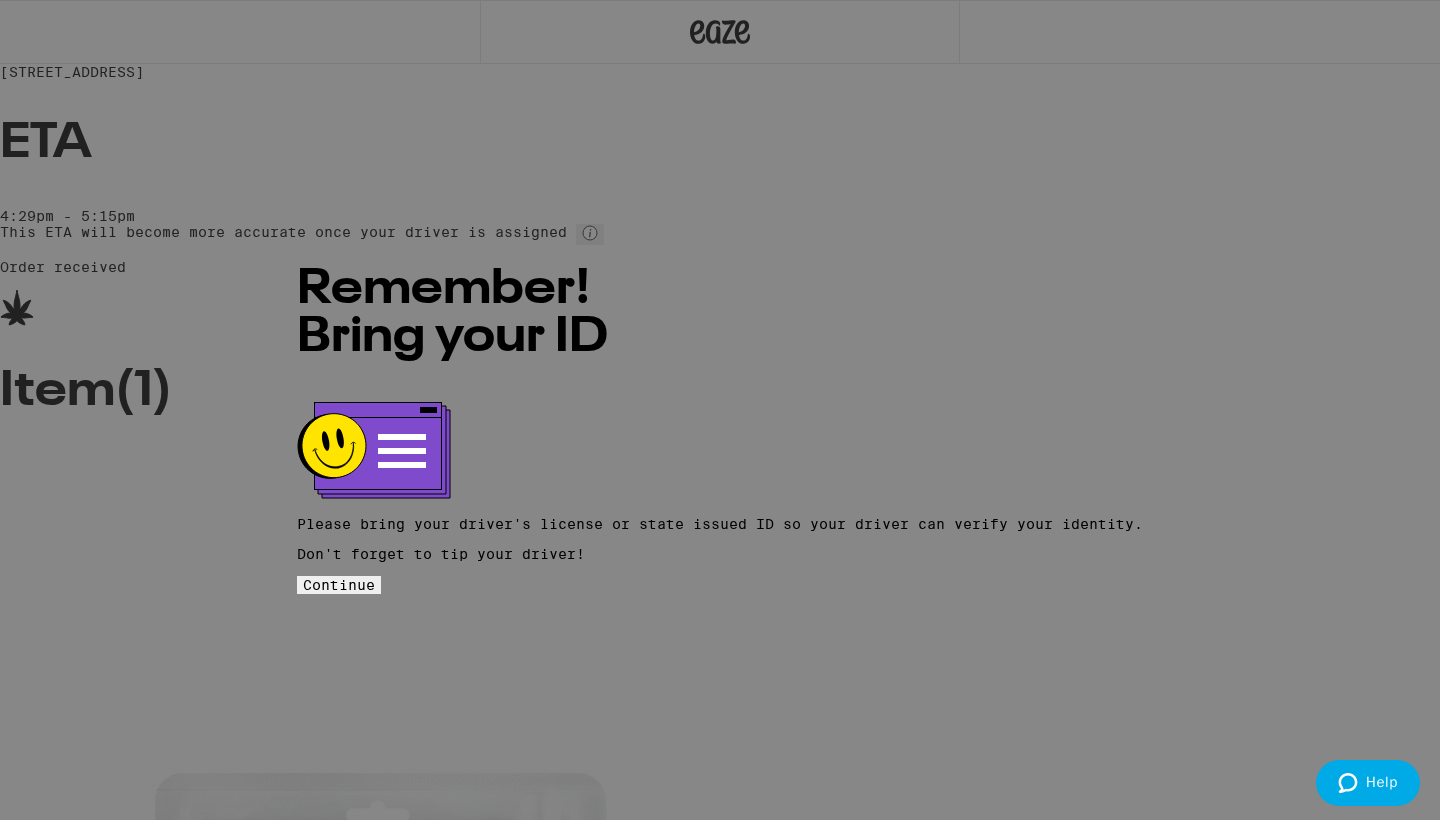 click on "Continue" at bounding box center [339, 585] 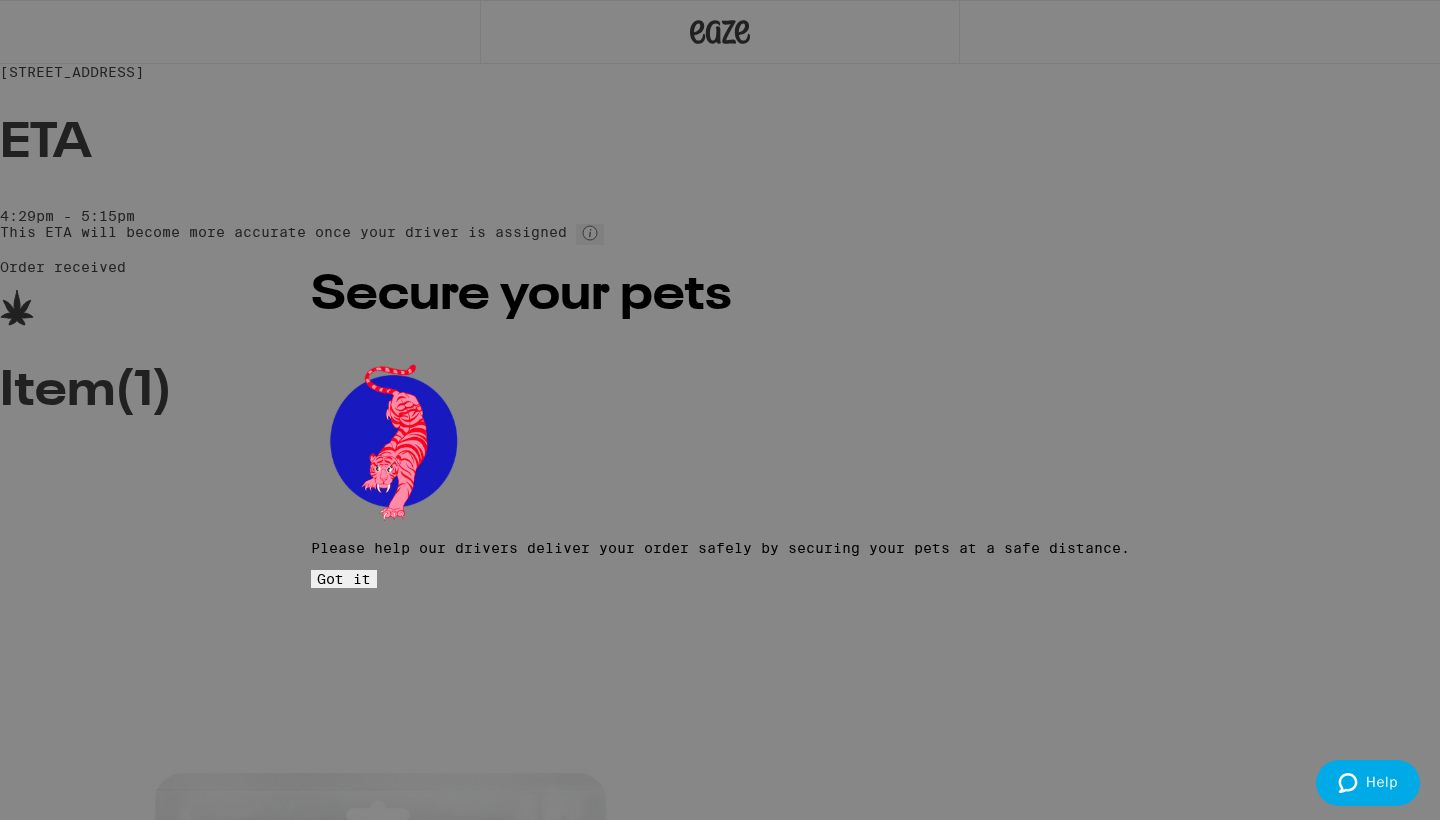 click on "Got it" at bounding box center (344, 579) 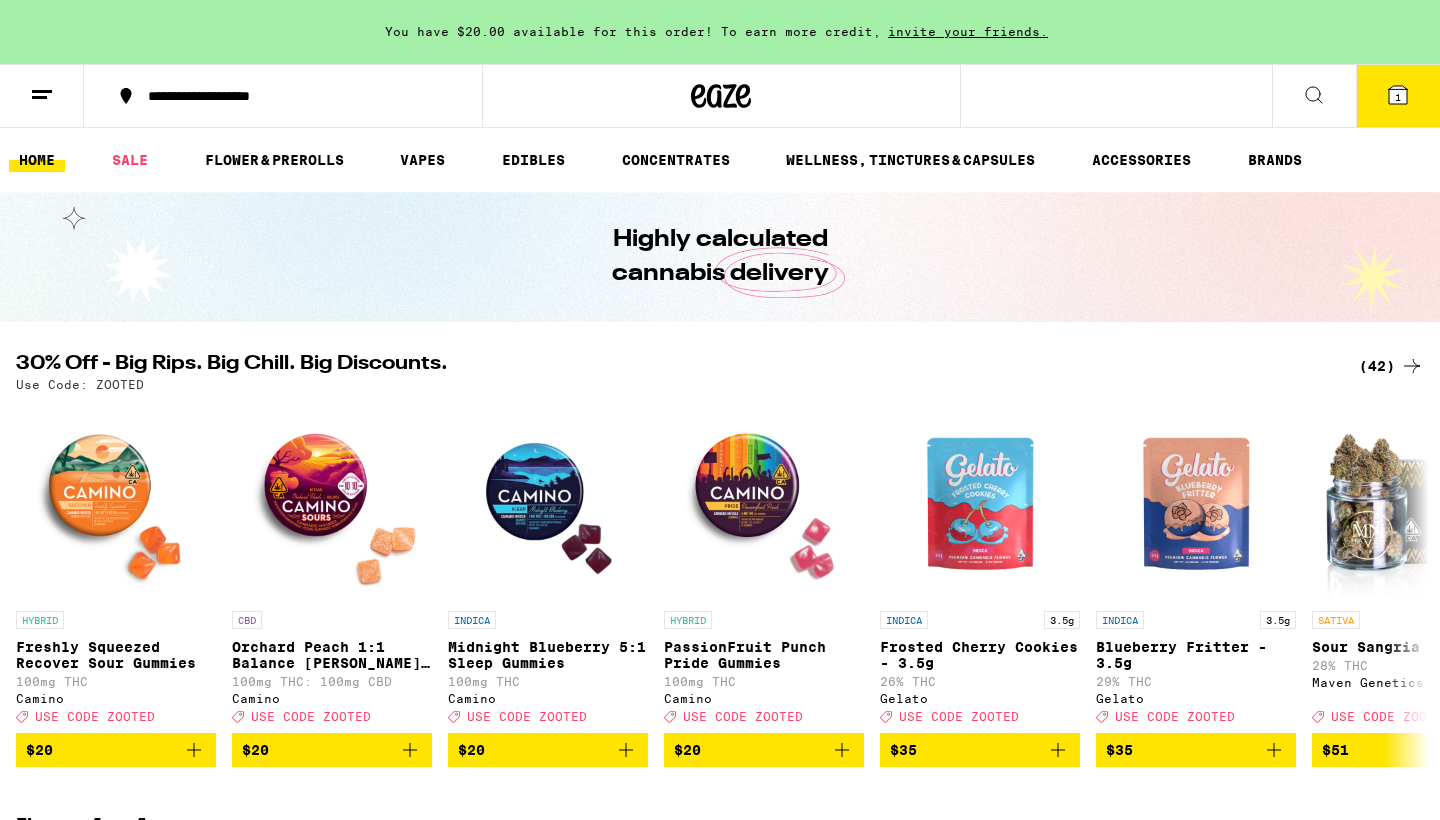 scroll, scrollTop: 0, scrollLeft: 0, axis: both 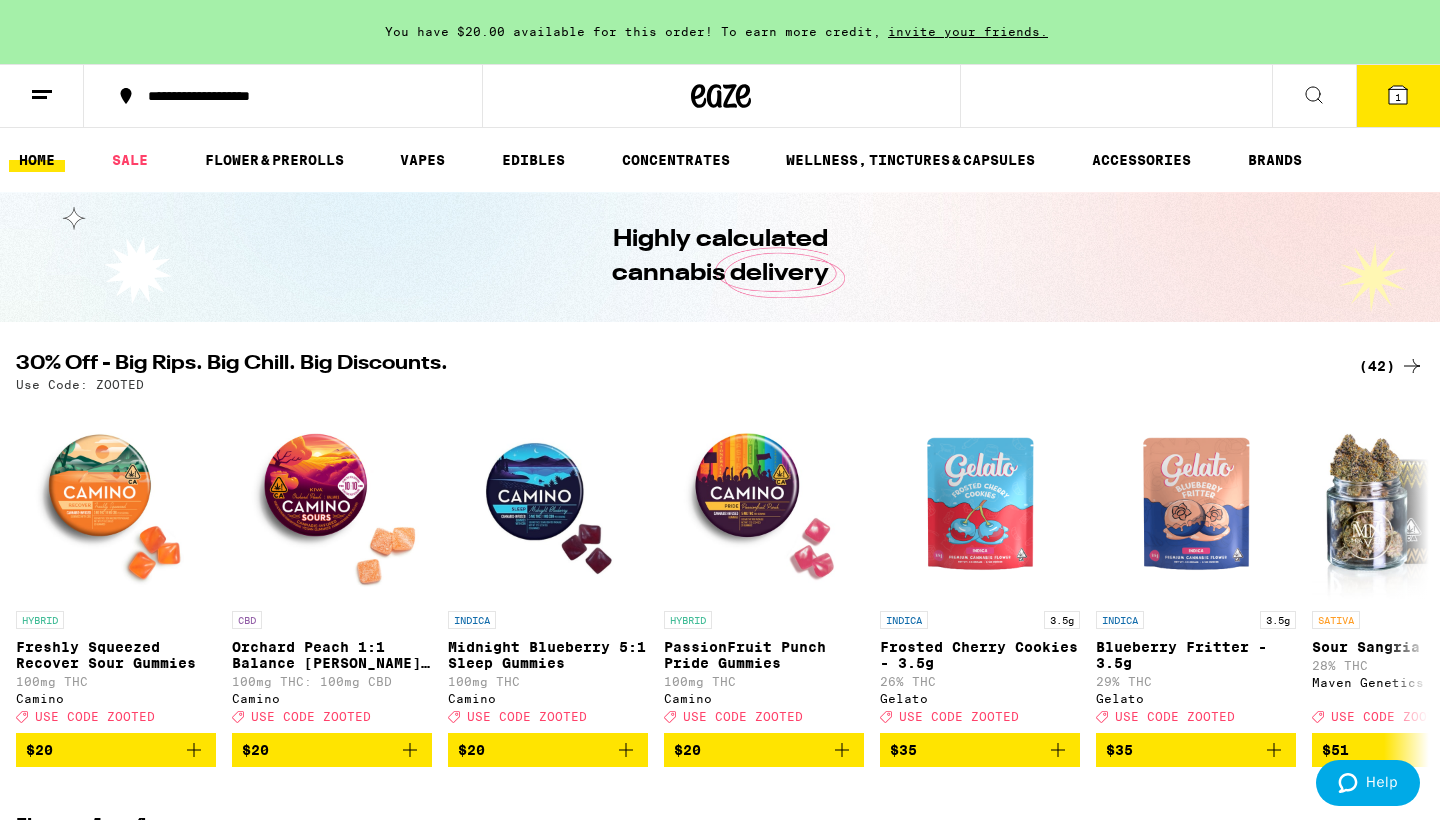 click 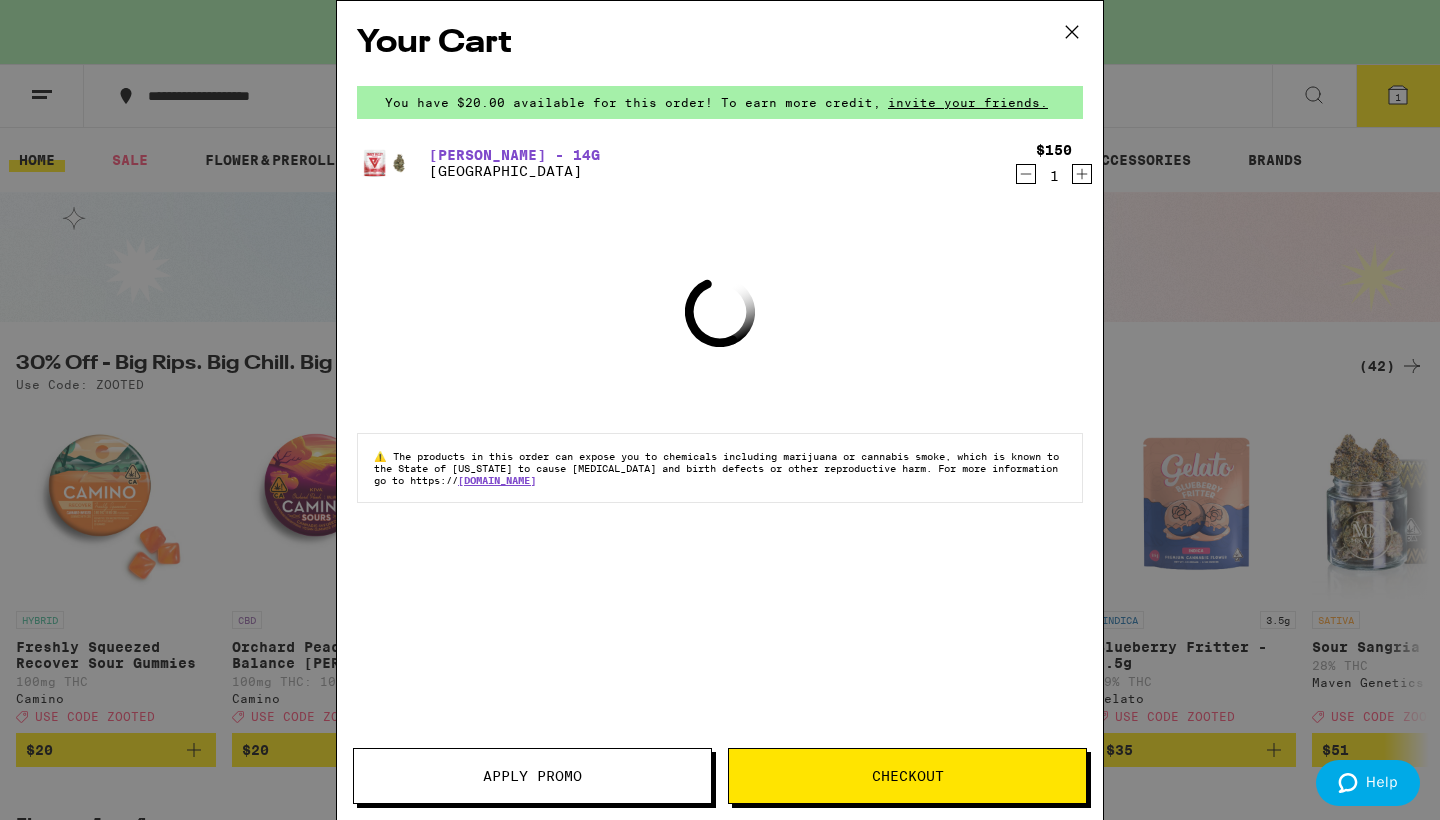 scroll, scrollTop: 0, scrollLeft: 0, axis: both 